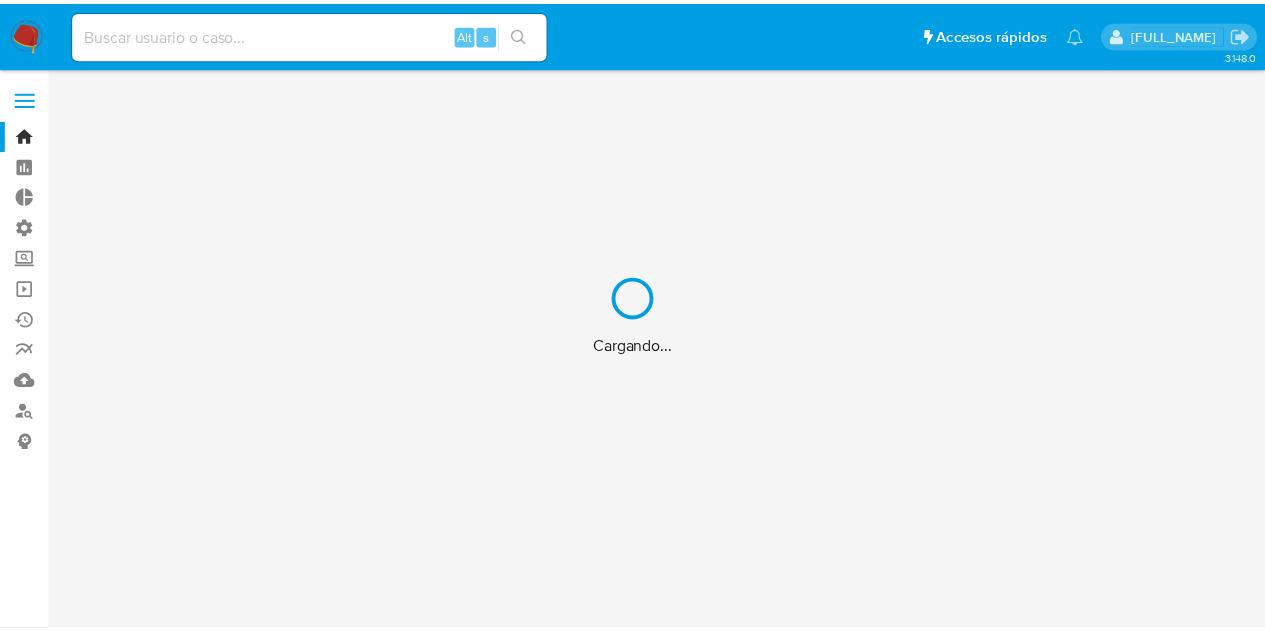 scroll, scrollTop: 0, scrollLeft: 0, axis: both 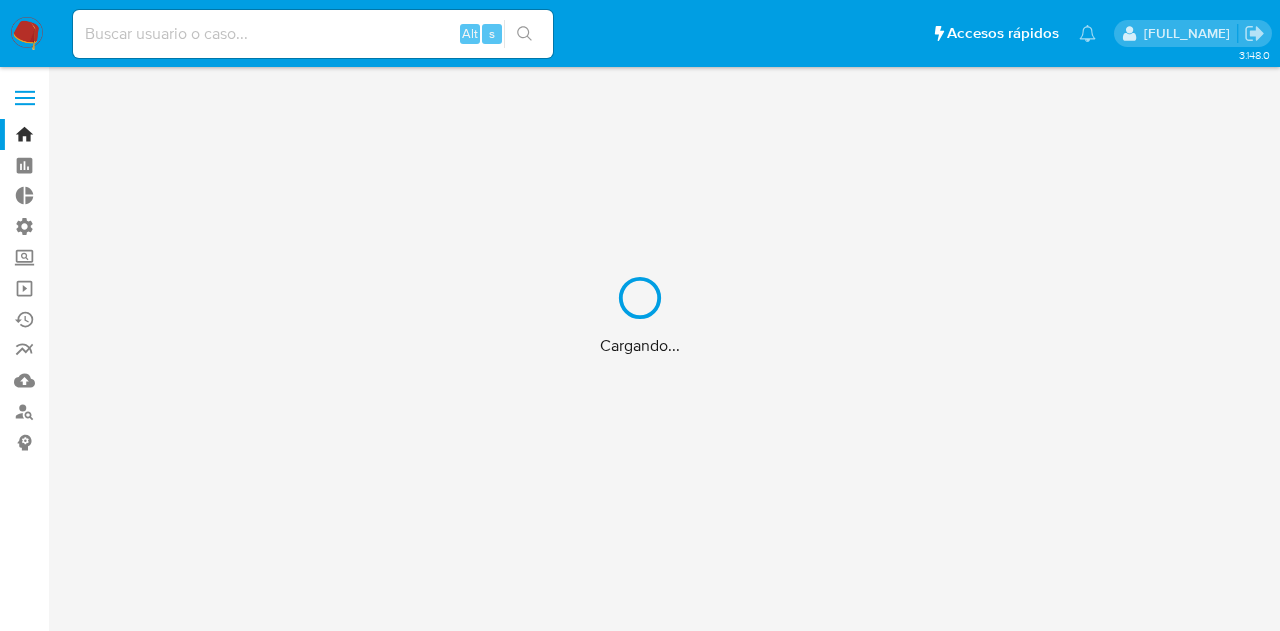 click on "Cargando..." at bounding box center [640, 315] 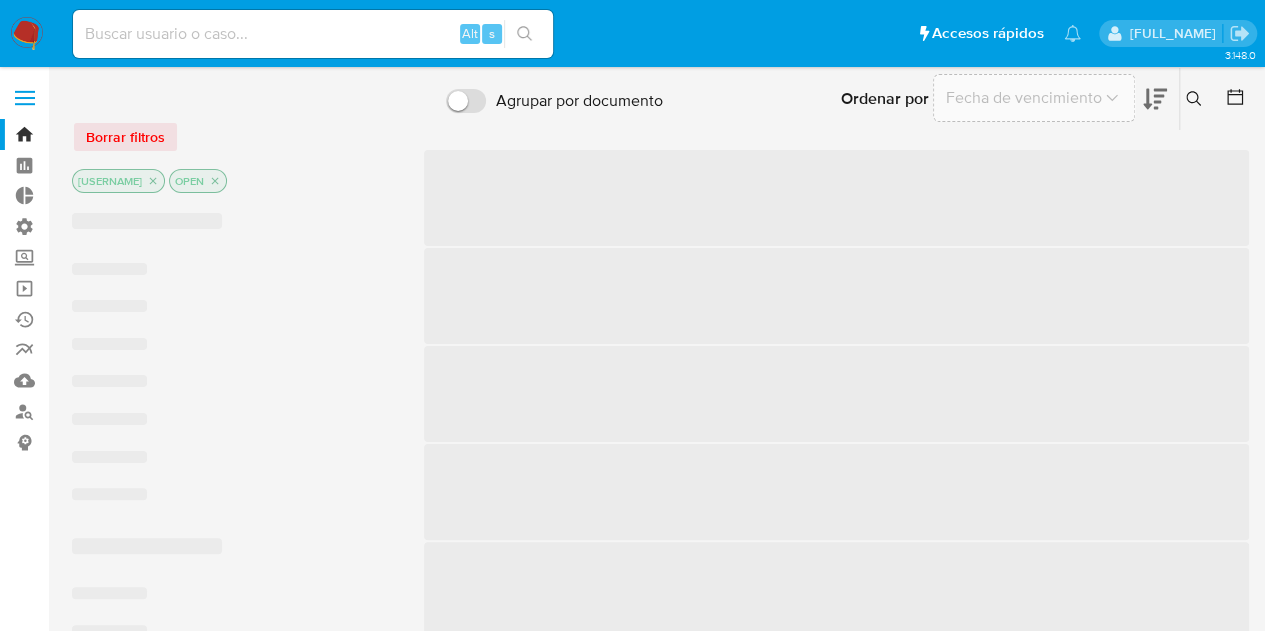 click at bounding box center [313, 34] 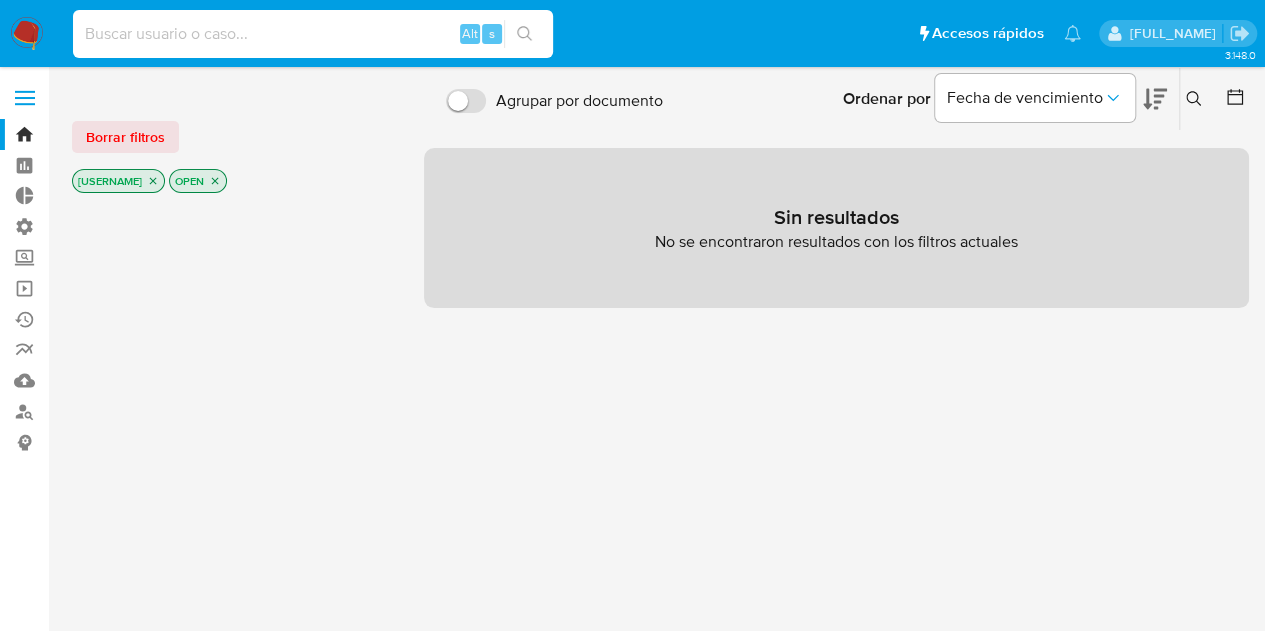 type on "V" 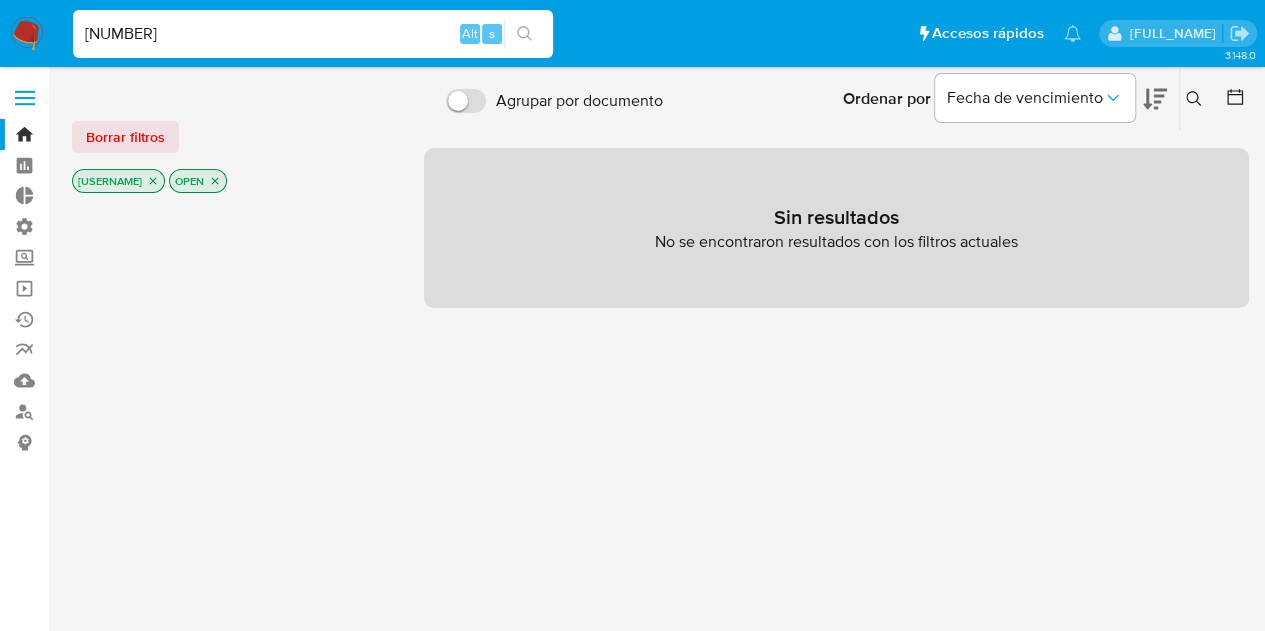 type on "[NUMBER]" 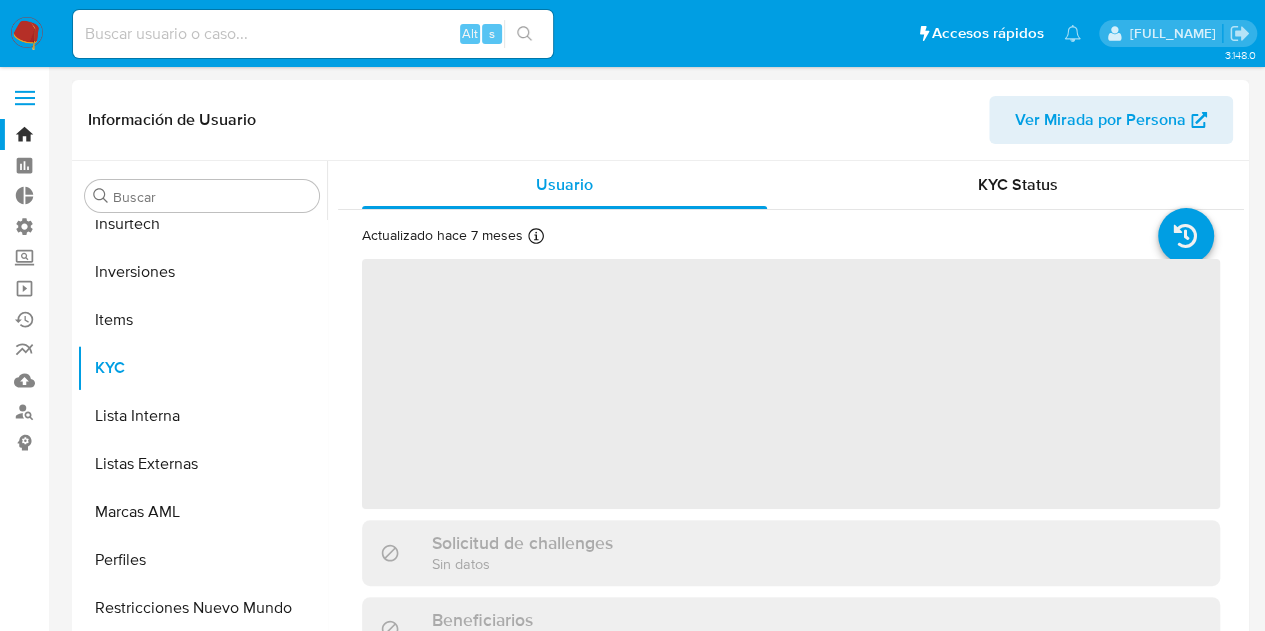 scroll, scrollTop: 845, scrollLeft: 0, axis: vertical 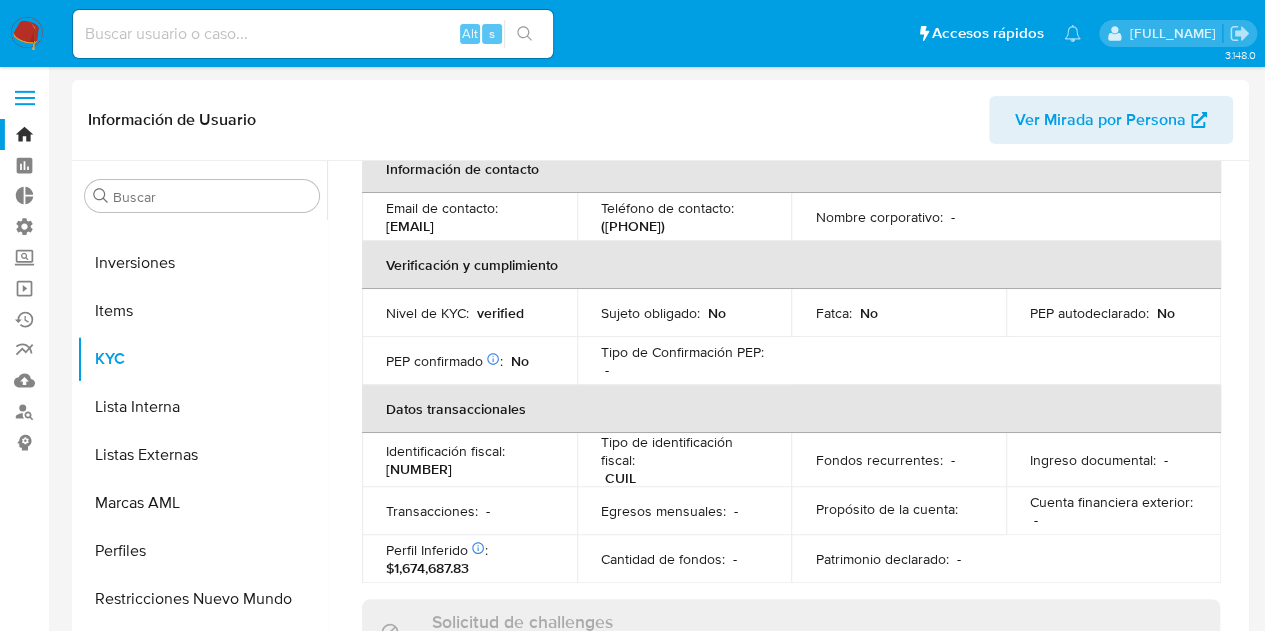 select on "10" 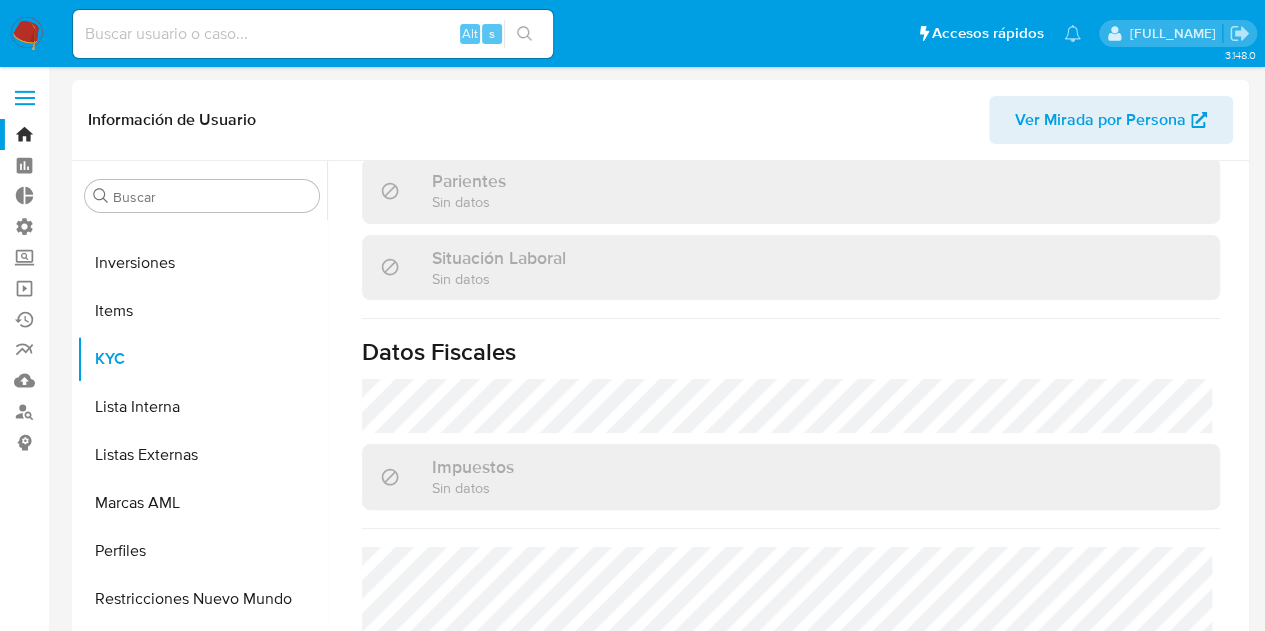 scroll, scrollTop: 1128, scrollLeft: 0, axis: vertical 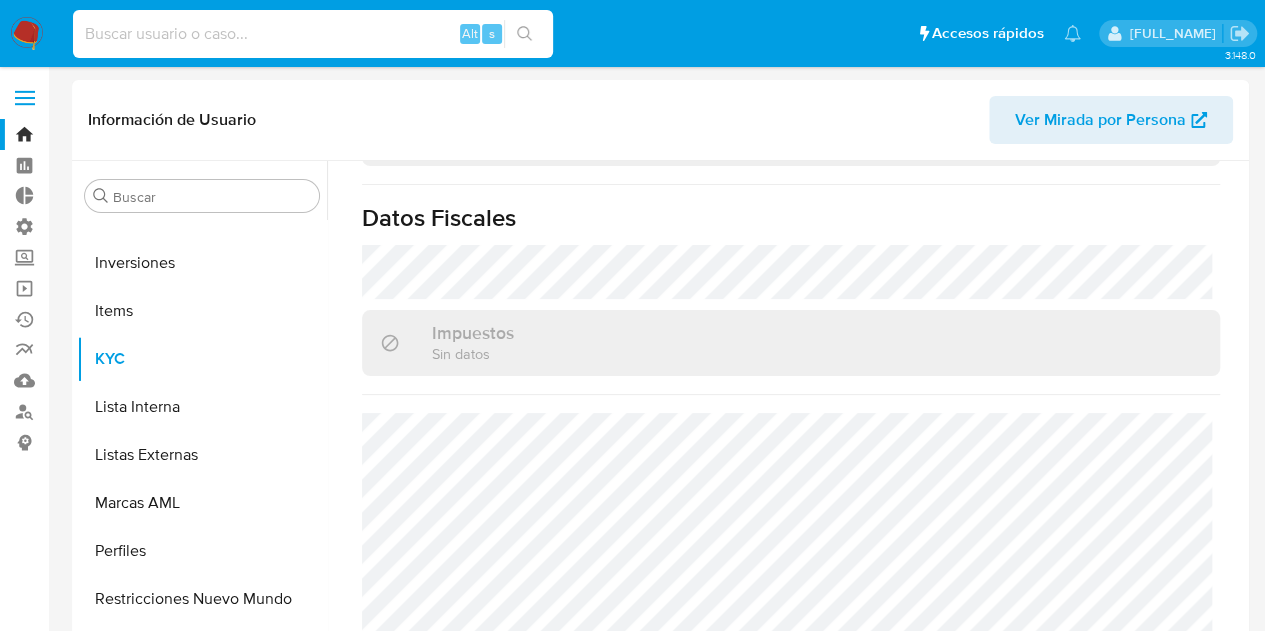 click at bounding box center (313, 34) 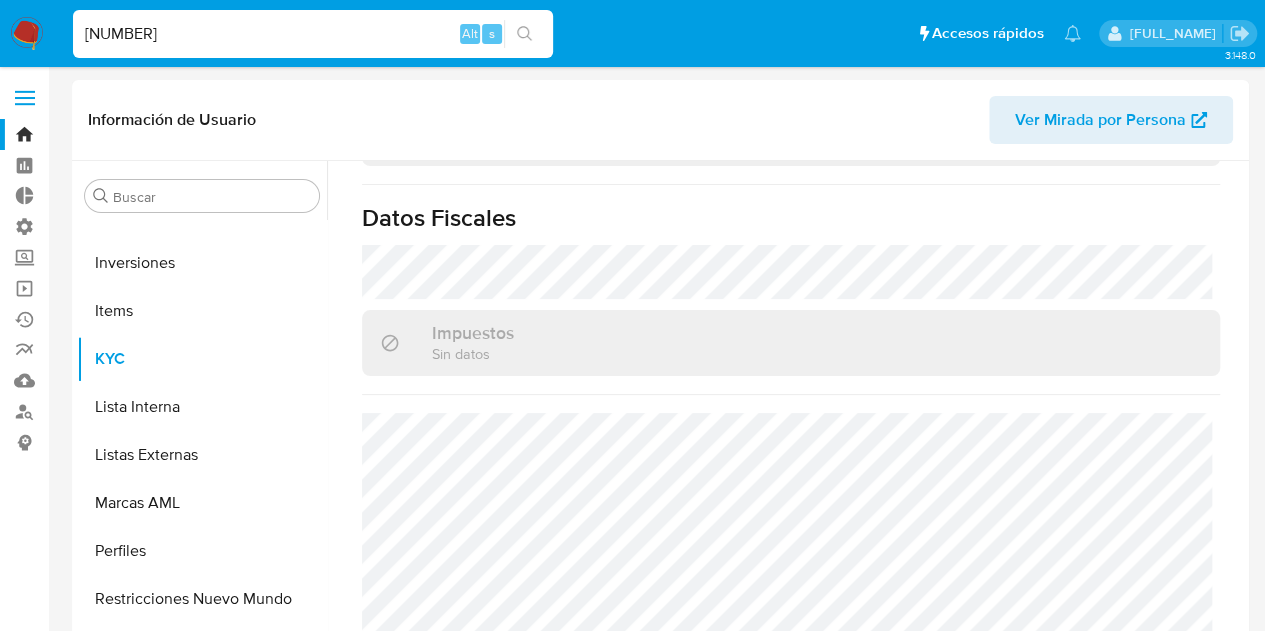 type on "[NUMBER]" 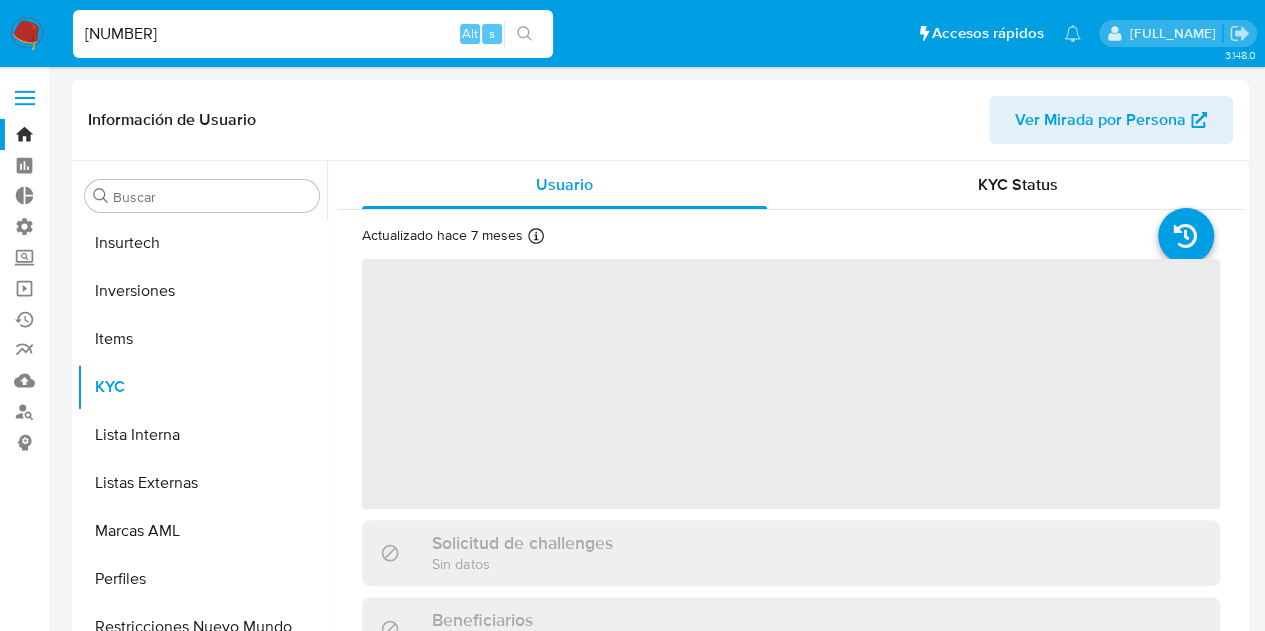scroll, scrollTop: 845, scrollLeft: 0, axis: vertical 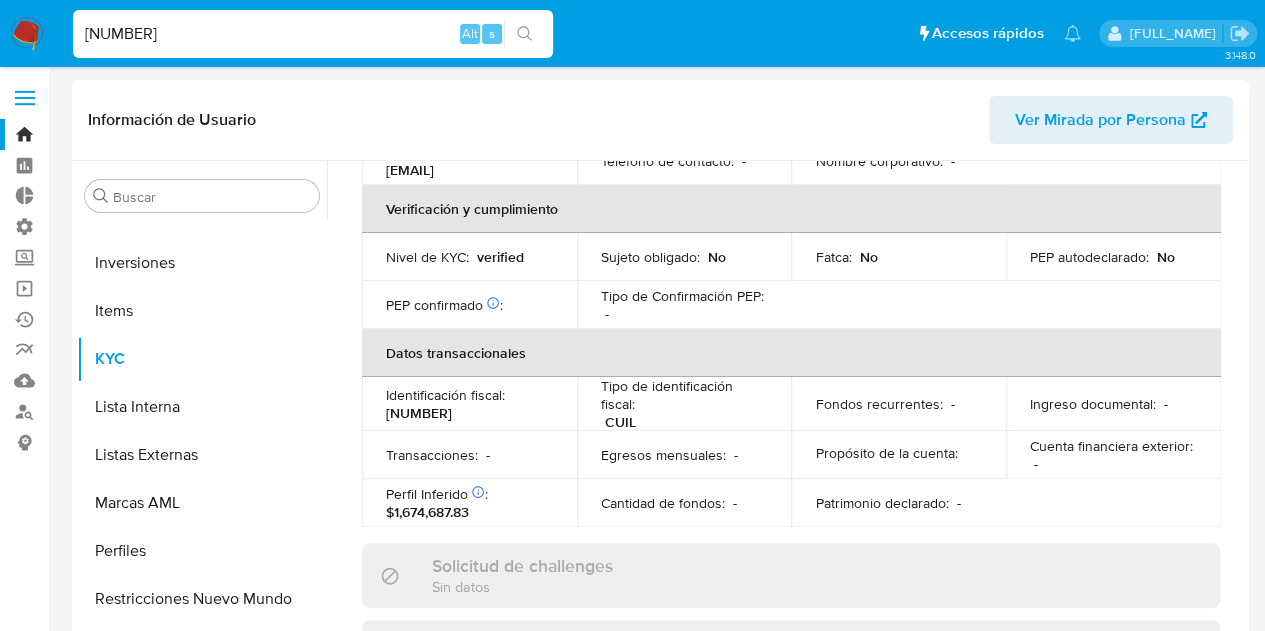 select on "10" 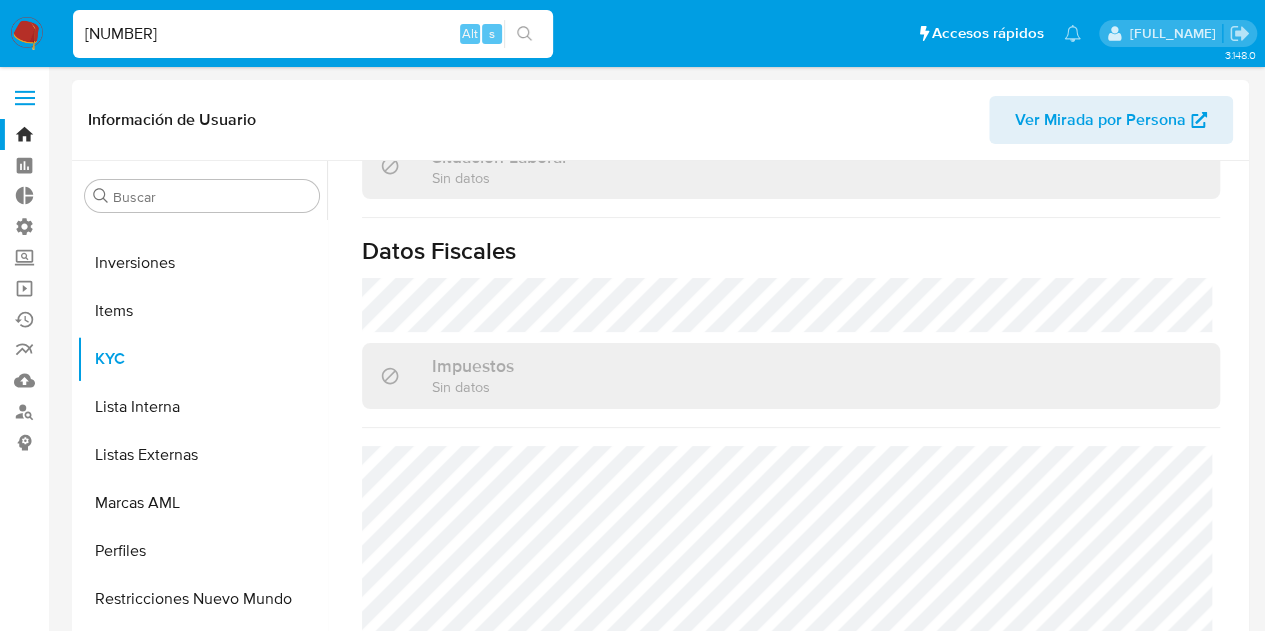 scroll, scrollTop: 1128, scrollLeft: 0, axis: vertical 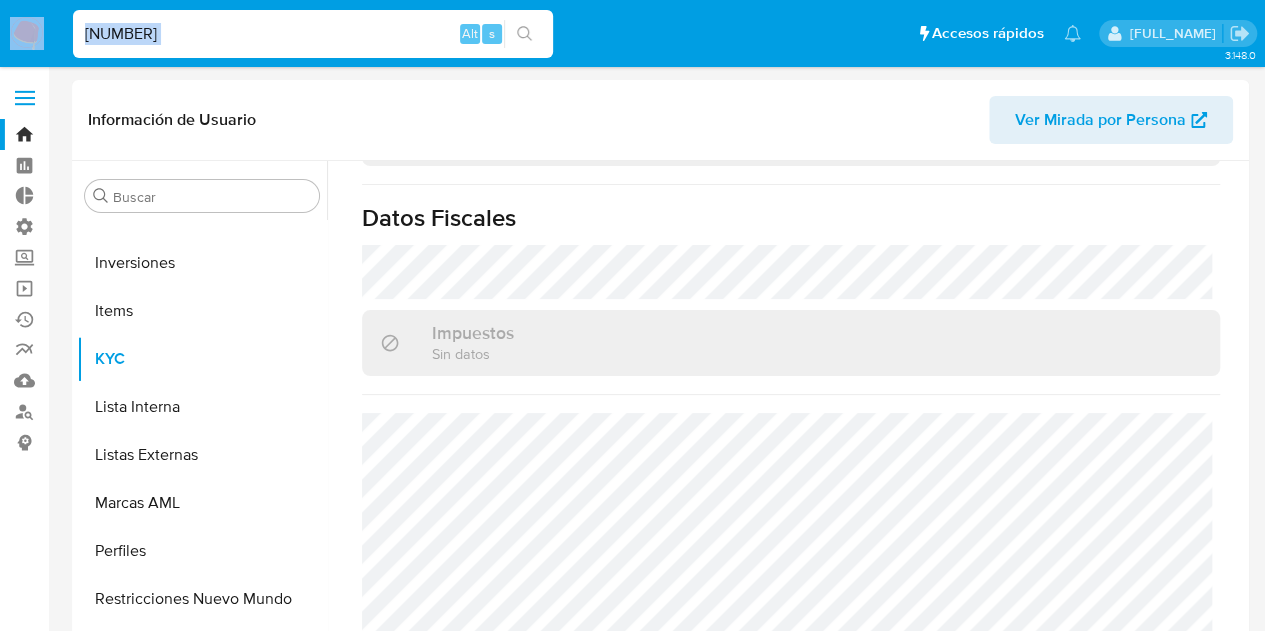 drag, startPoint x: 332, startPoint y: 17, endPoint x: 6, endPoint y: 17, distance: 326 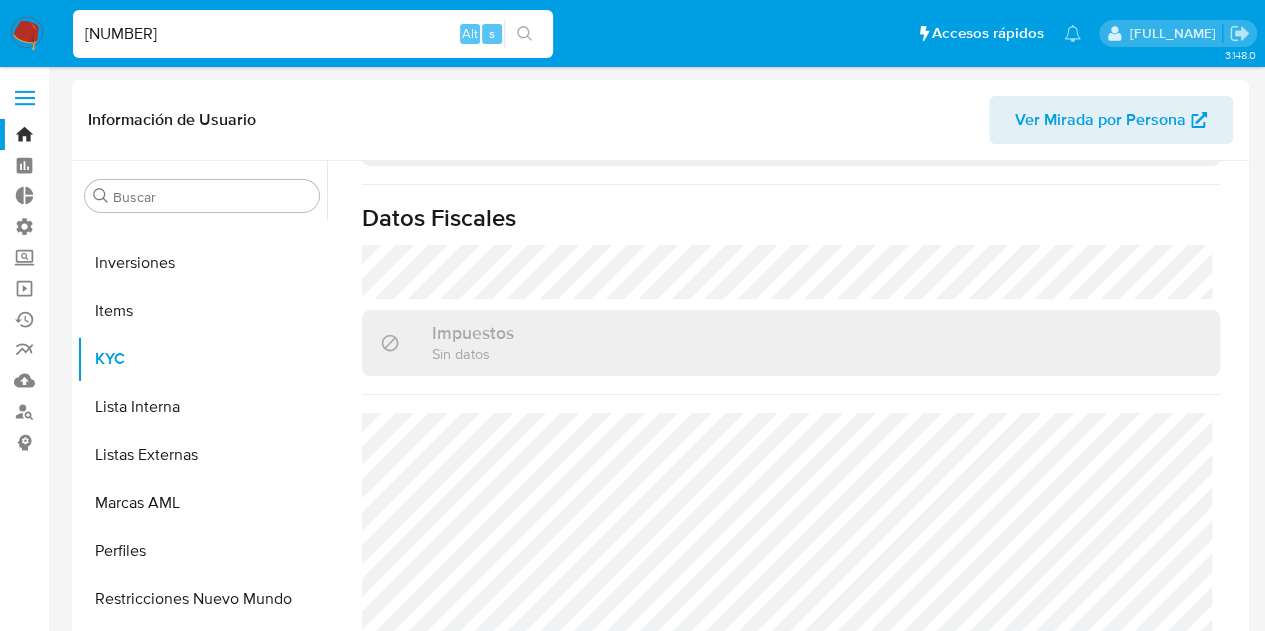 drag, startPoint x: 126, startPoint y: 22, endPoint x: 0, endPoint y: 21, distance: 126.00397 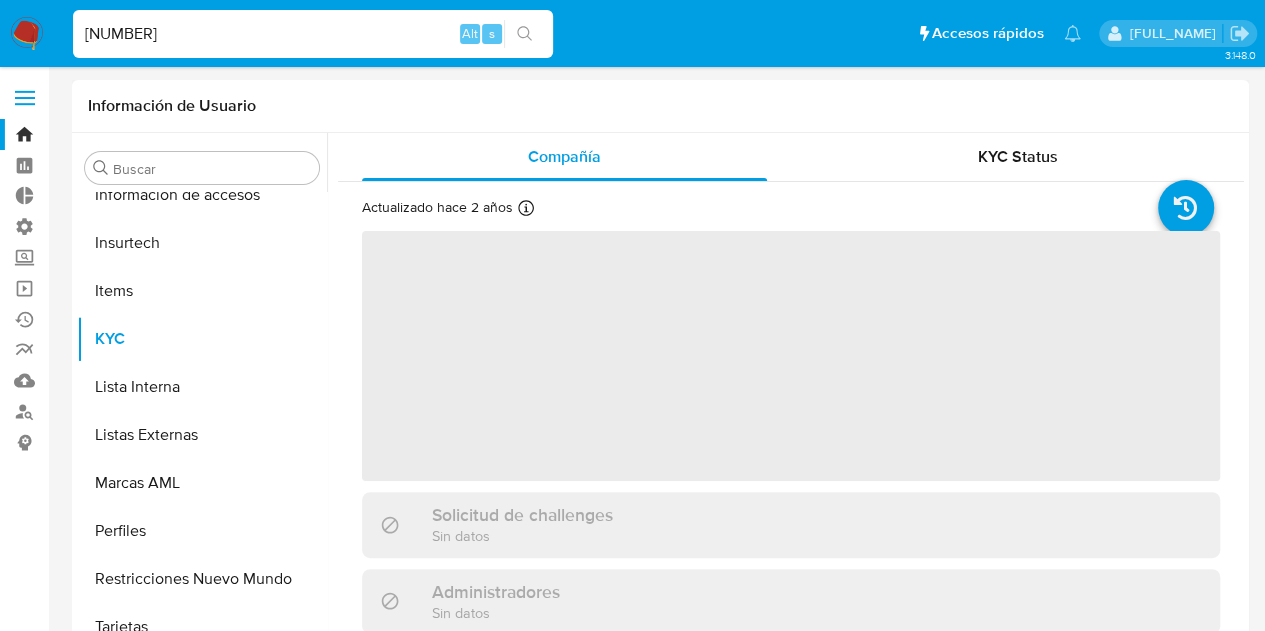 scroll, scrollTop: 749, scrollLeft: 0, axis: vertical 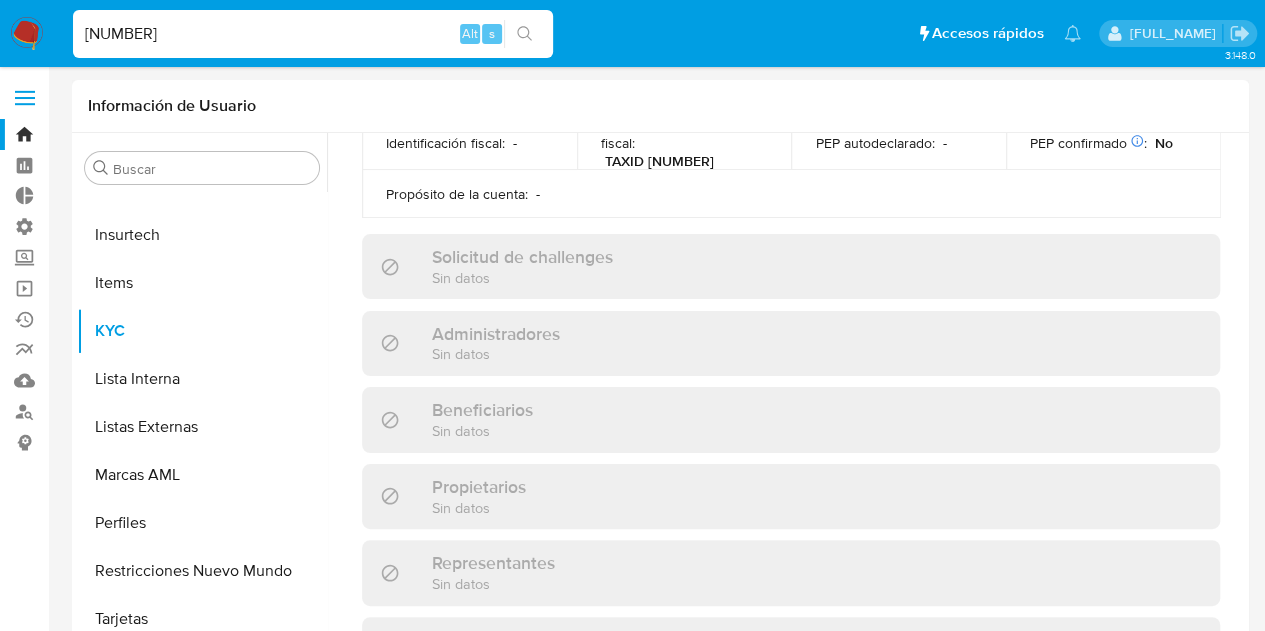 select on "10" 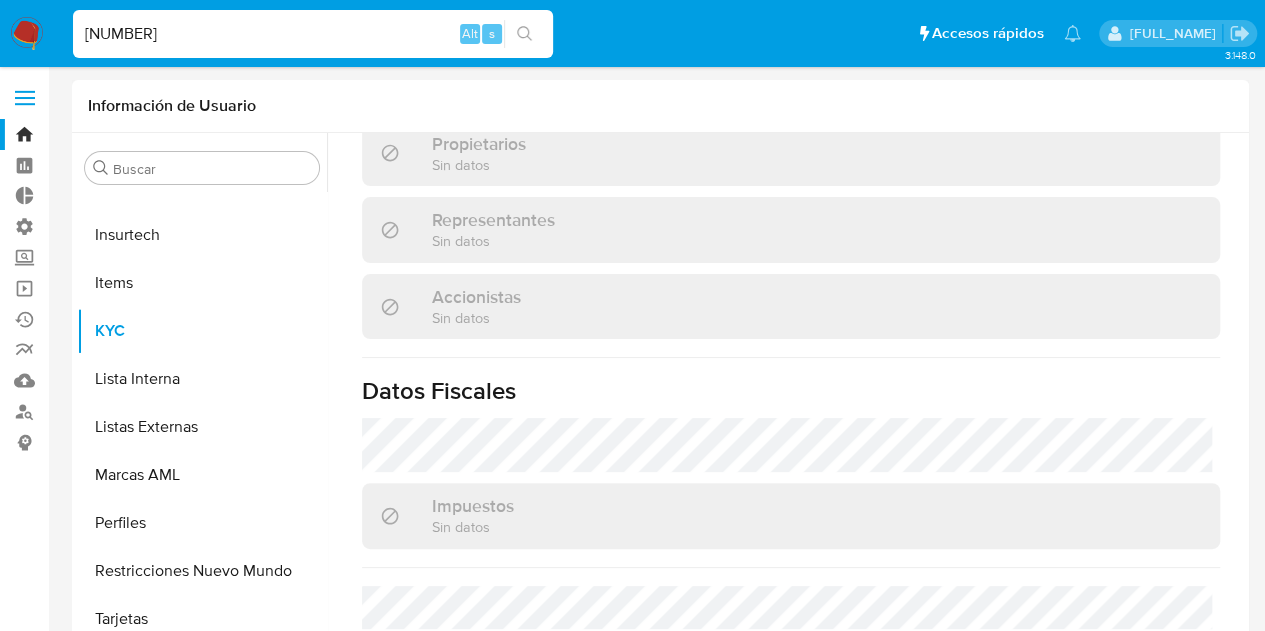 scroll, scrollTop: 1049, scrollLeft: 0, axis: vertical 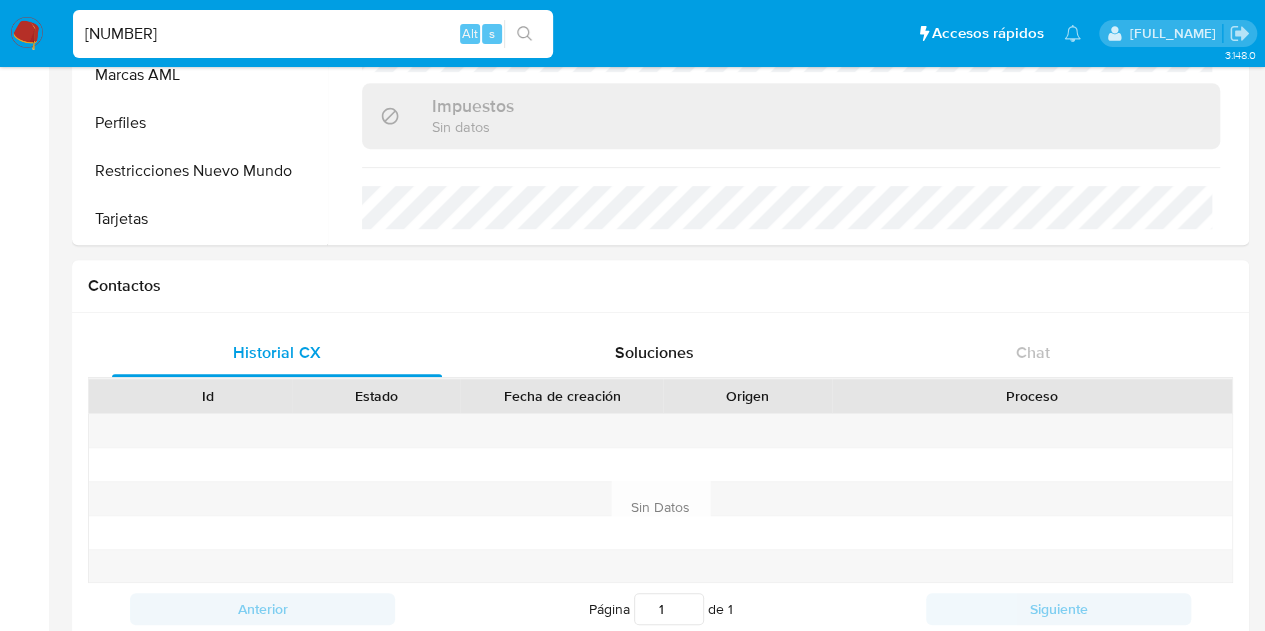 drag, startPoint x: 0, startPoint y: 43, endPoint x: 50, endPoint y: 57, distance: 51.92302 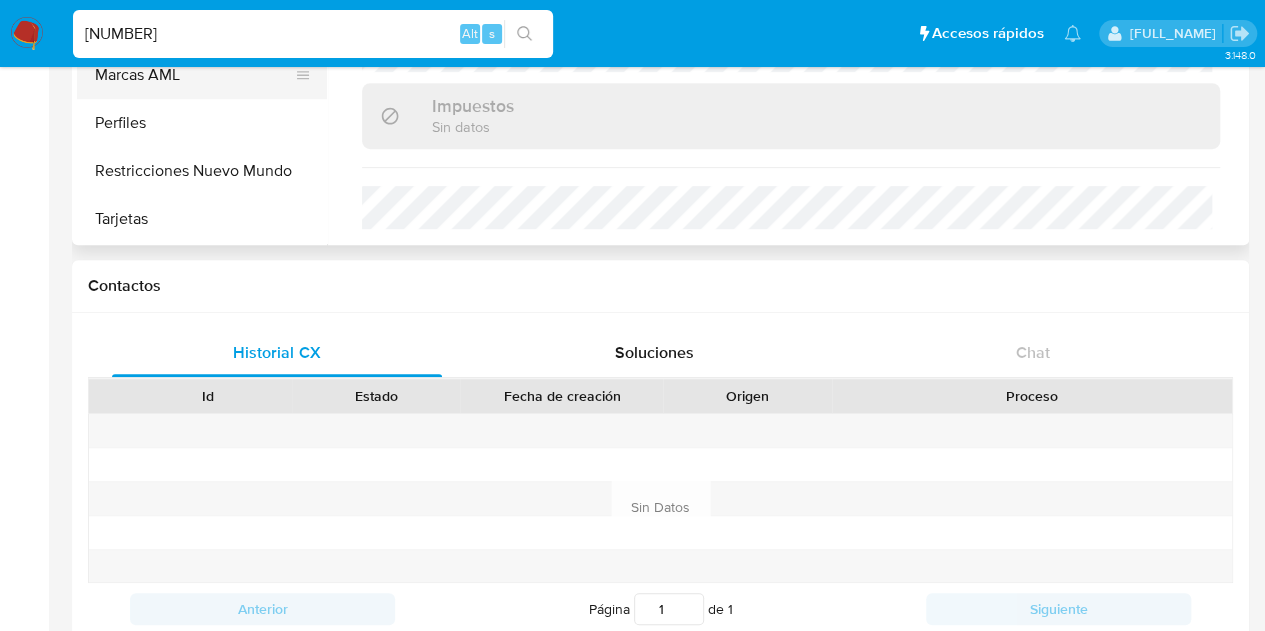 paste on "[NUMBER]" 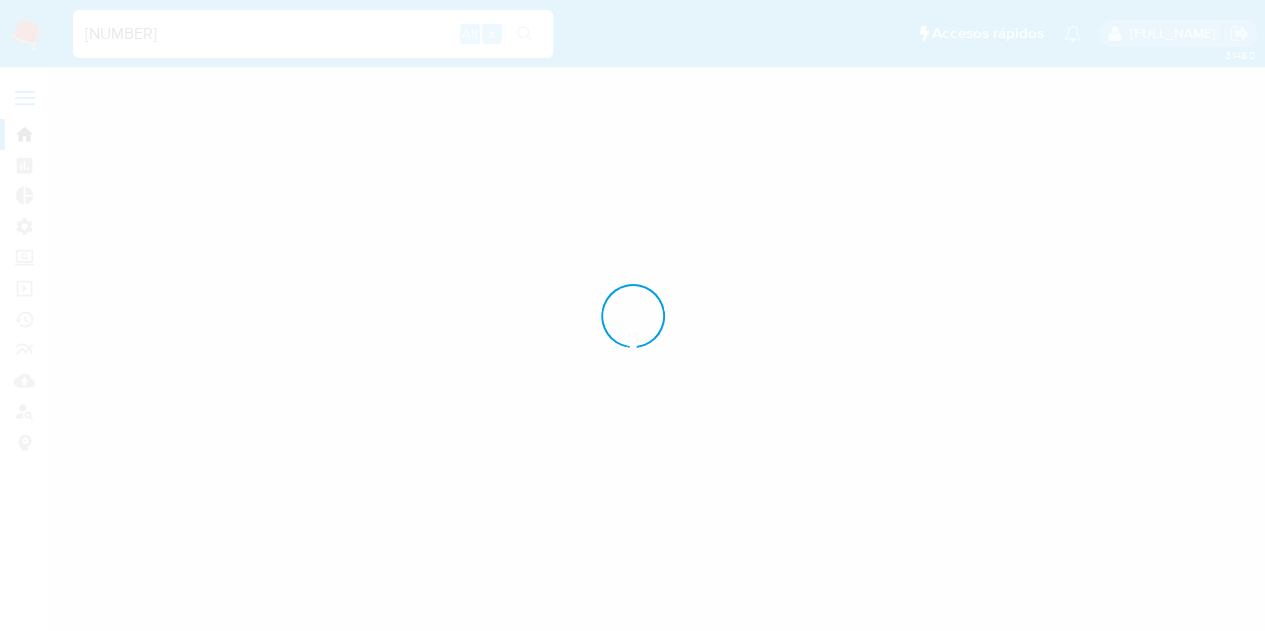 scroll, scrollTop: 0, scrollLeft: 0, axis: both 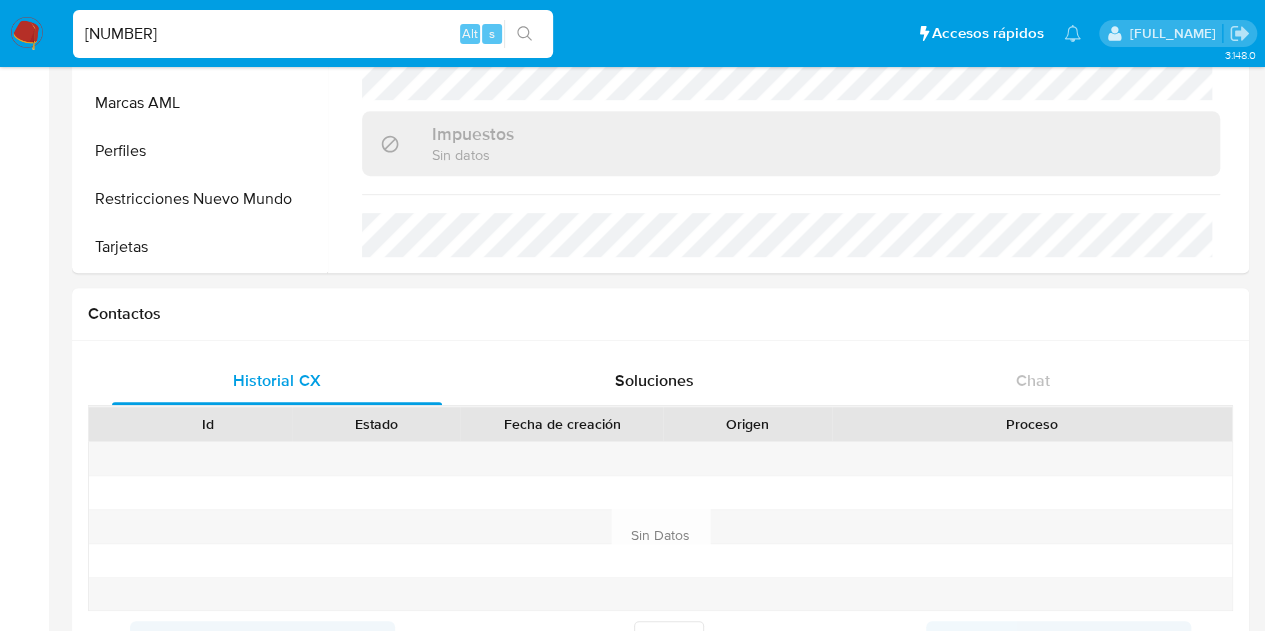select on "10" 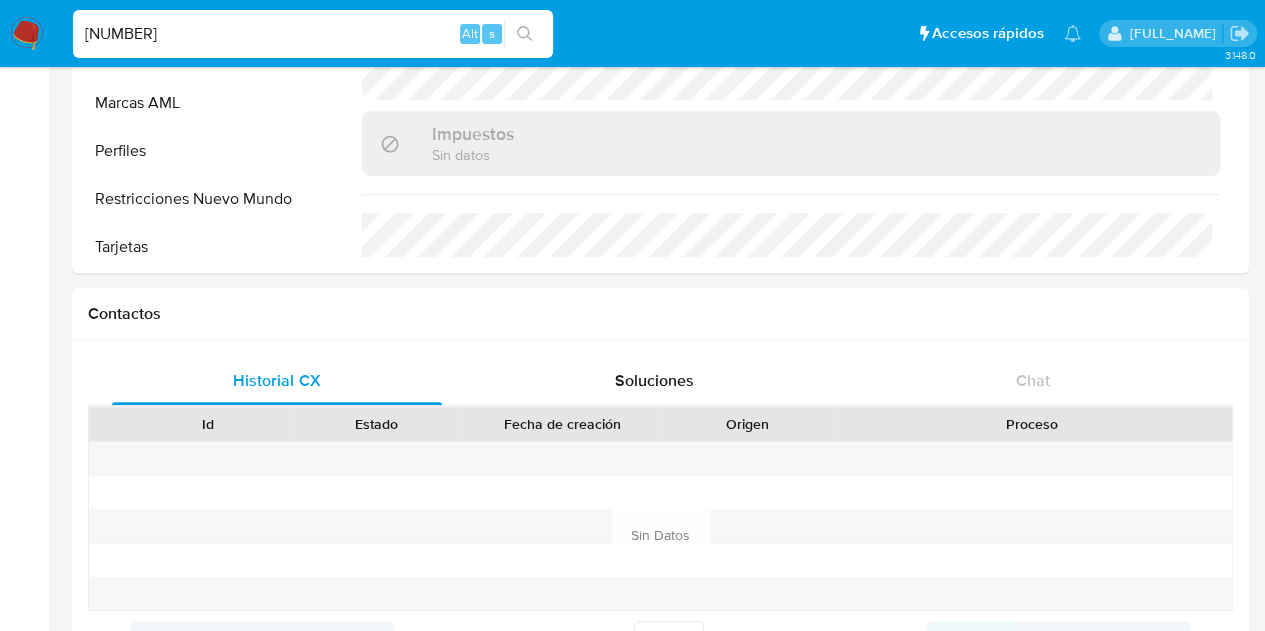 drag, startPoint x: 222, startPoint y: 16, endPoint x: 230, endPoint y: 33, distance: 18.788294 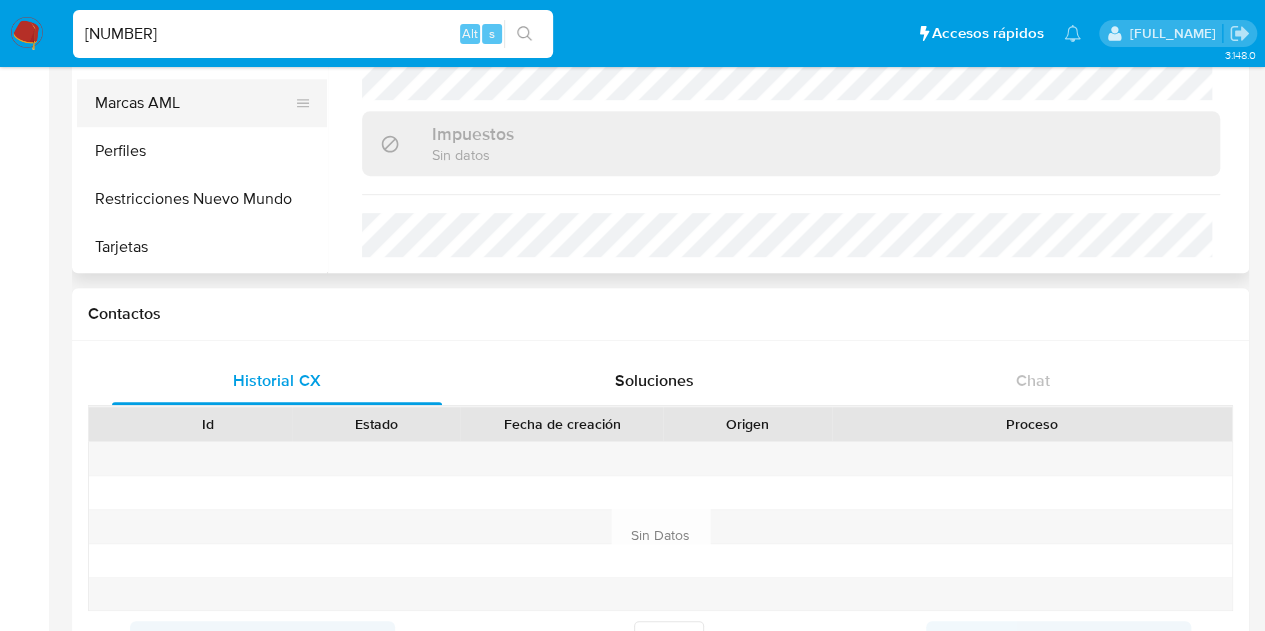 paste on "[NUMBER]" 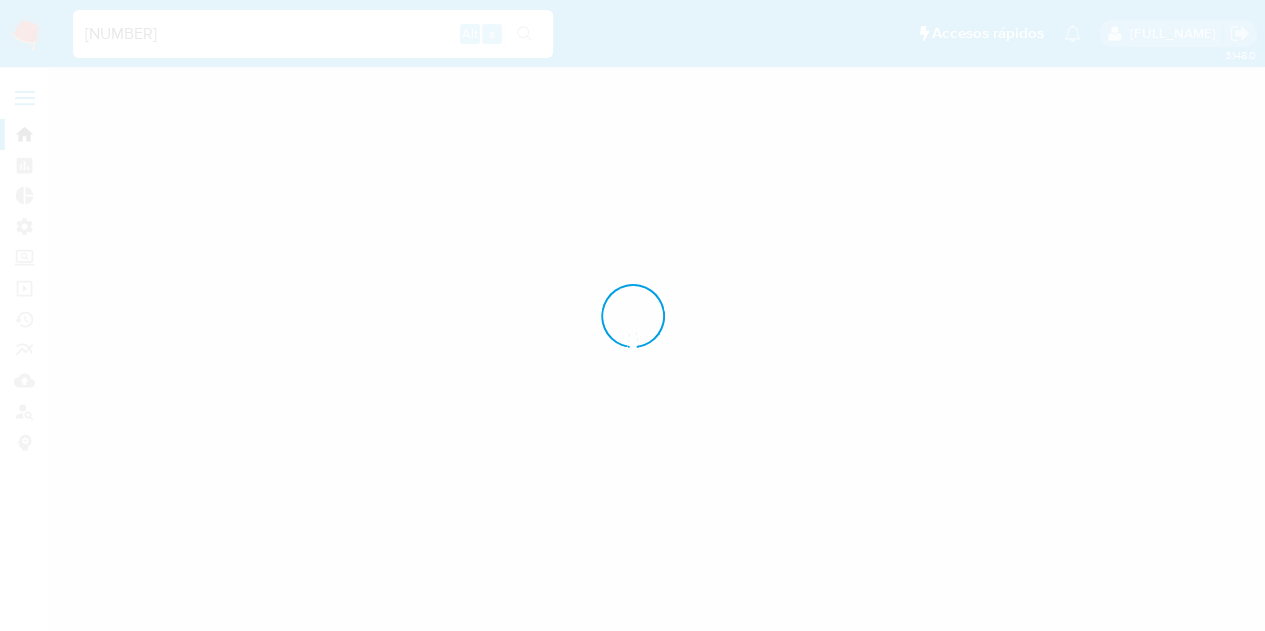 scroll, scrollTop: 0, scrollLeft: 0, axis: both 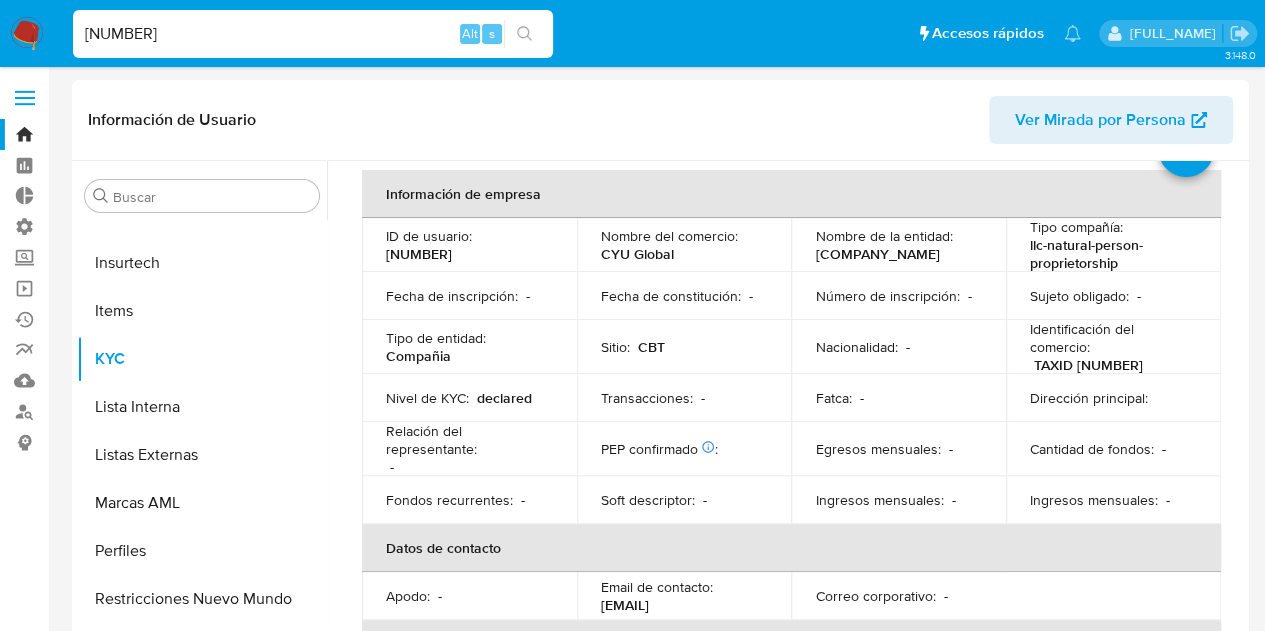 select on "10" 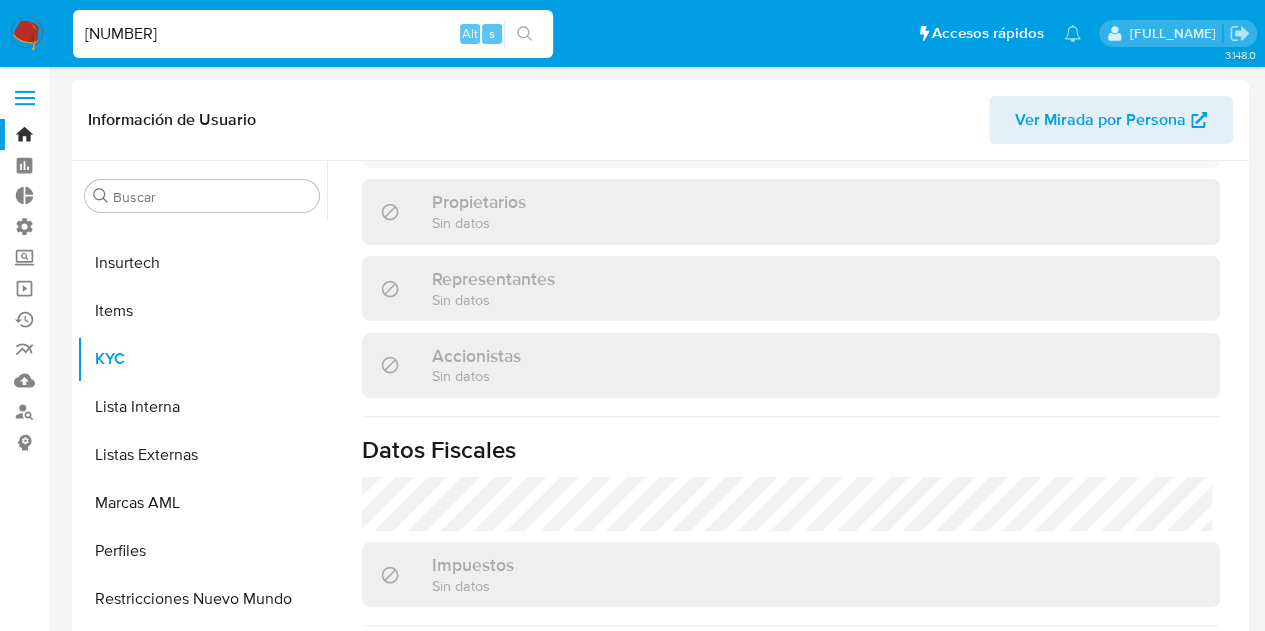 scroll, scrollTop: 1120, scrollLeft: 0, axis: vertical 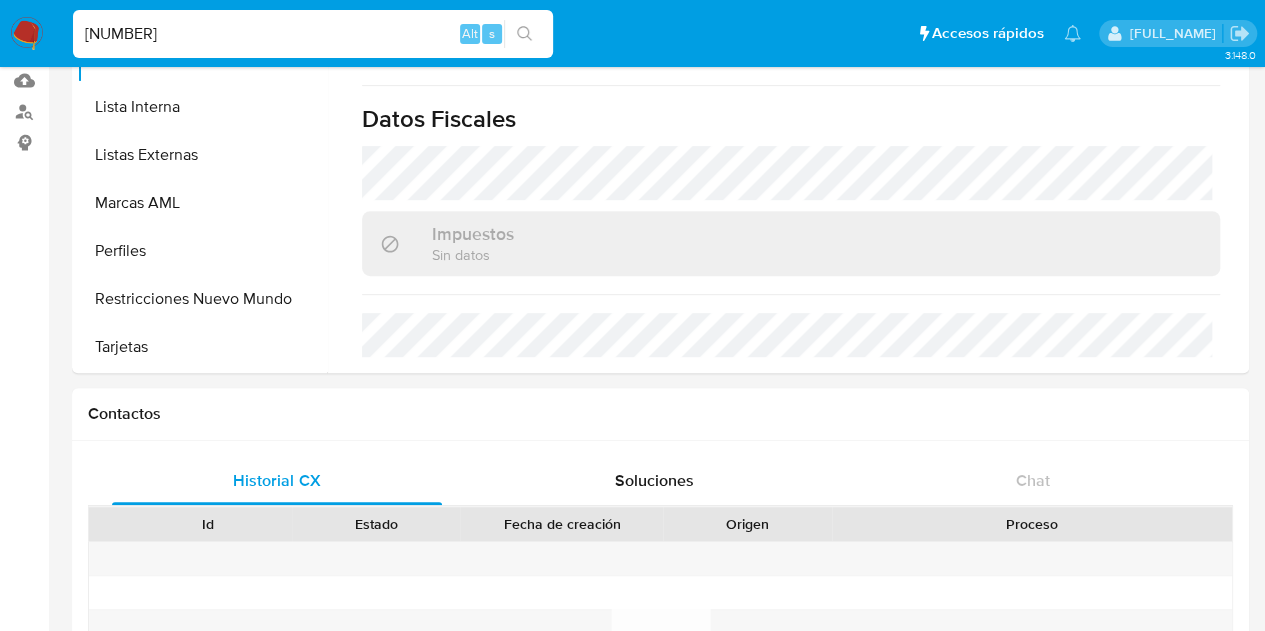 click on "[NUMBER]" at bounding box center [313, 34] 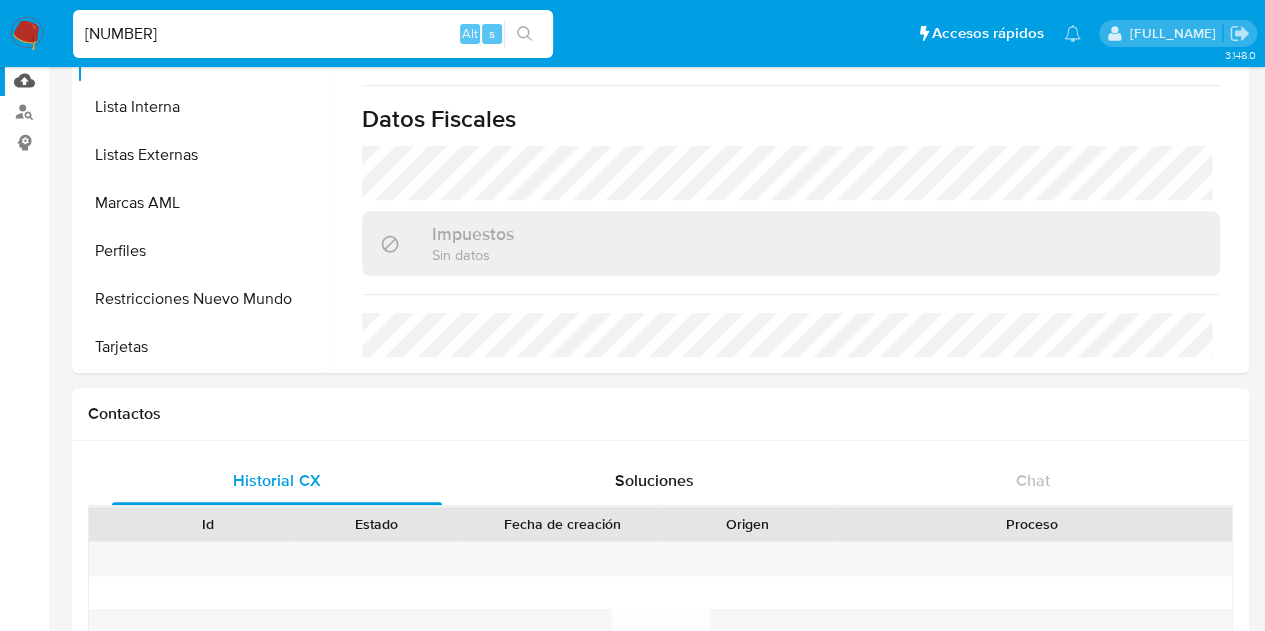 drag, startPoint x: 280, startPoint y: 38, endPoint x: 0, endPoint y: 80, distance: 283.13248 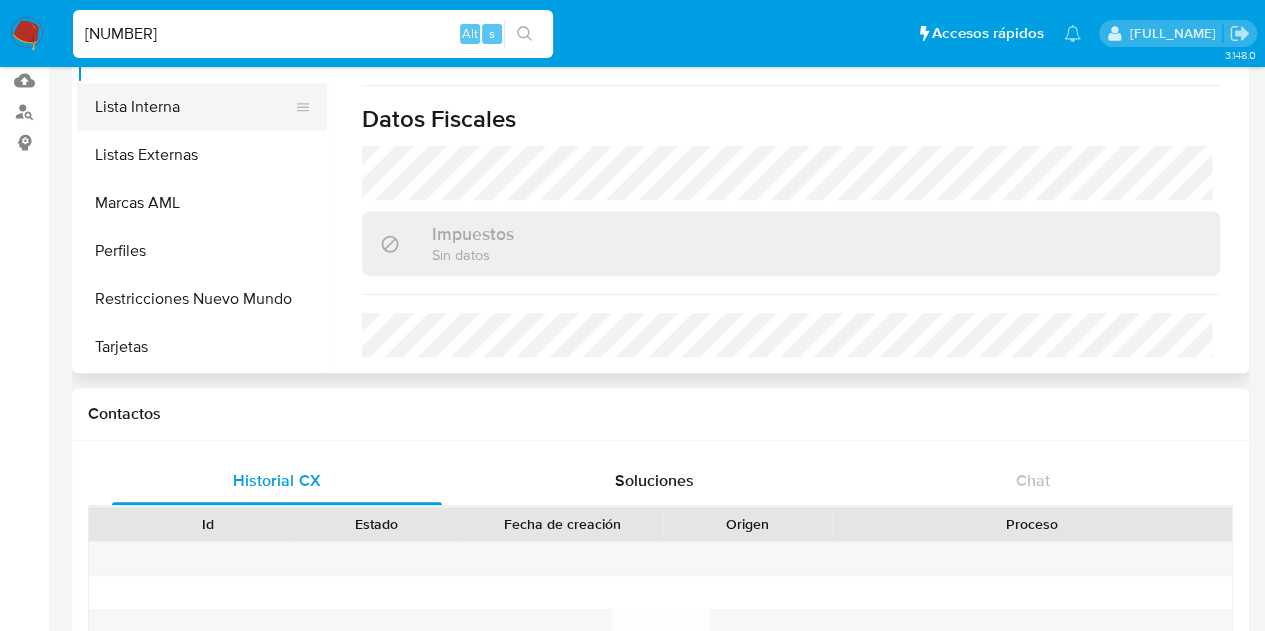 paste on "[NUMBER]" 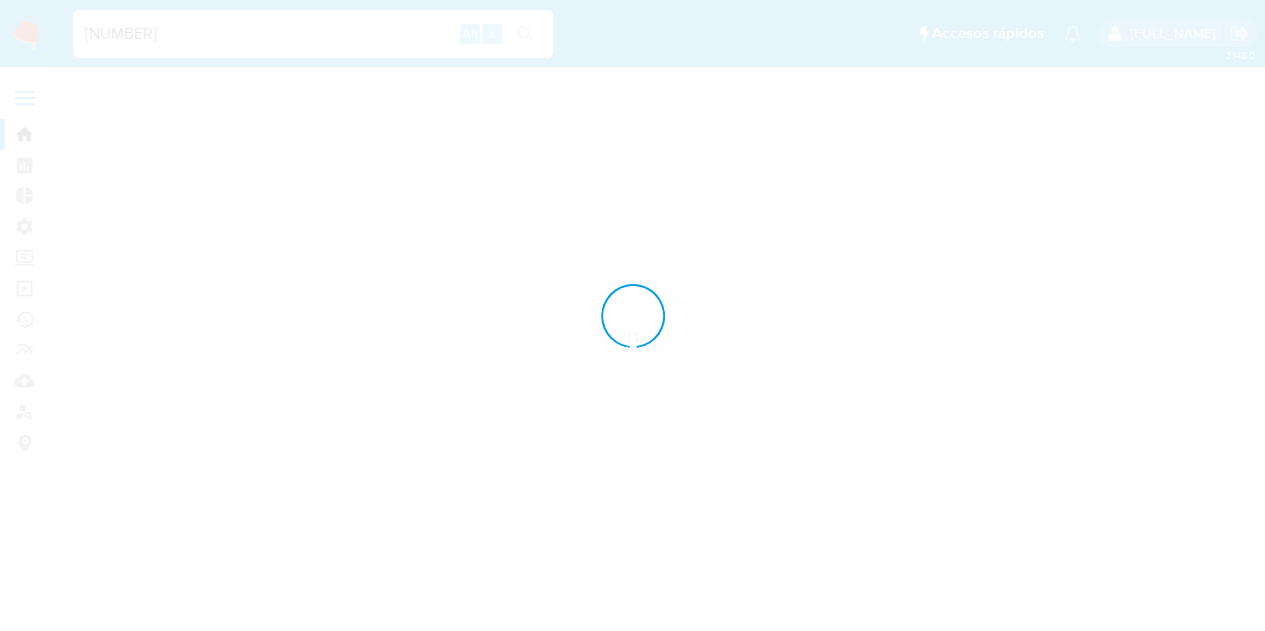 scroll, scrollTop: 0, scrollLeft: 0, axis: both 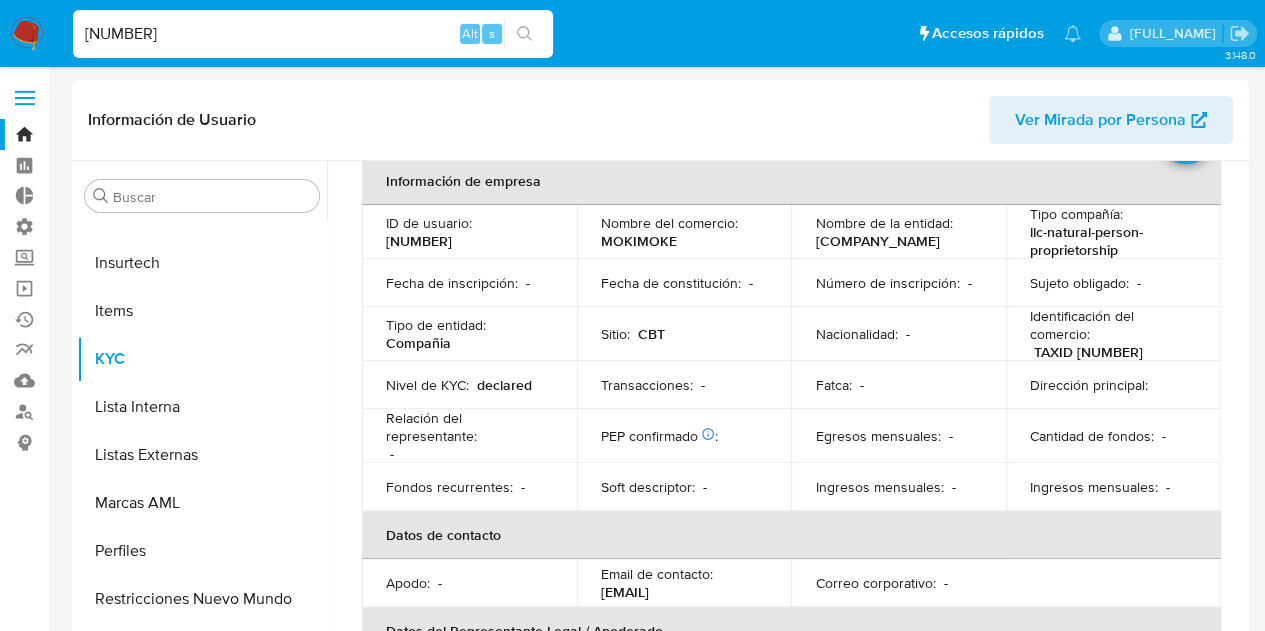 select on "10" 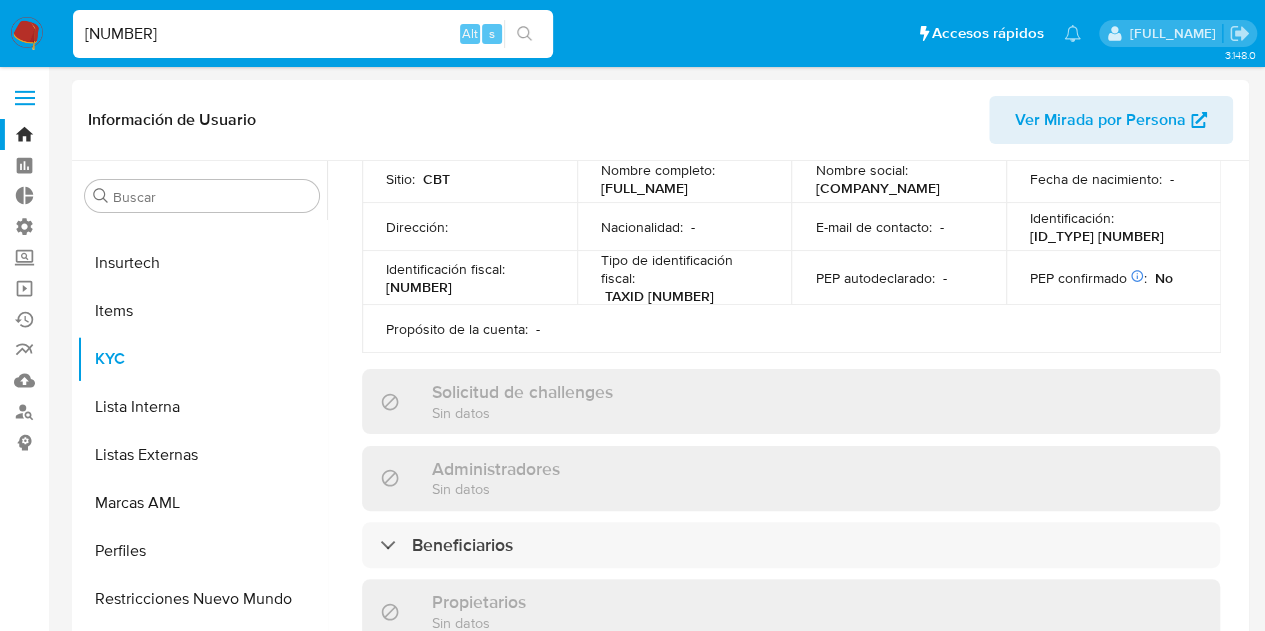 scroll, scrollTop: 1096, scrollLeft: 0, axis: vertical 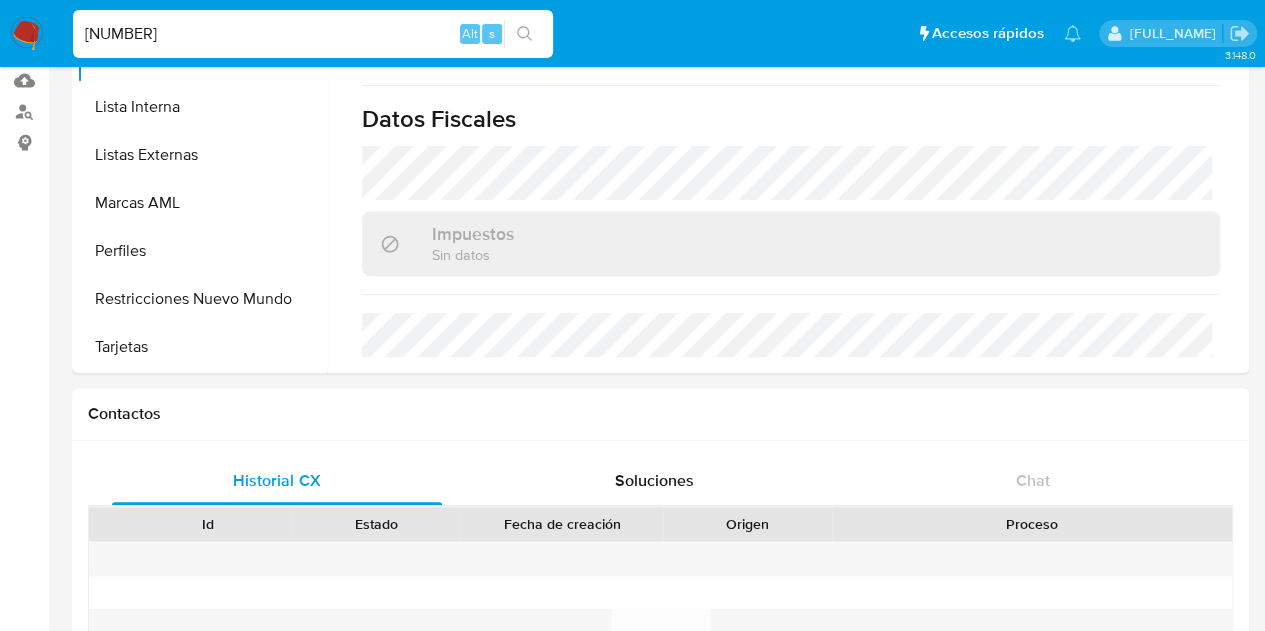 drag, startPoint x: 353, startPoint y: 24, endPoint x: 351, endPoint y: 37, distance: 13.152946 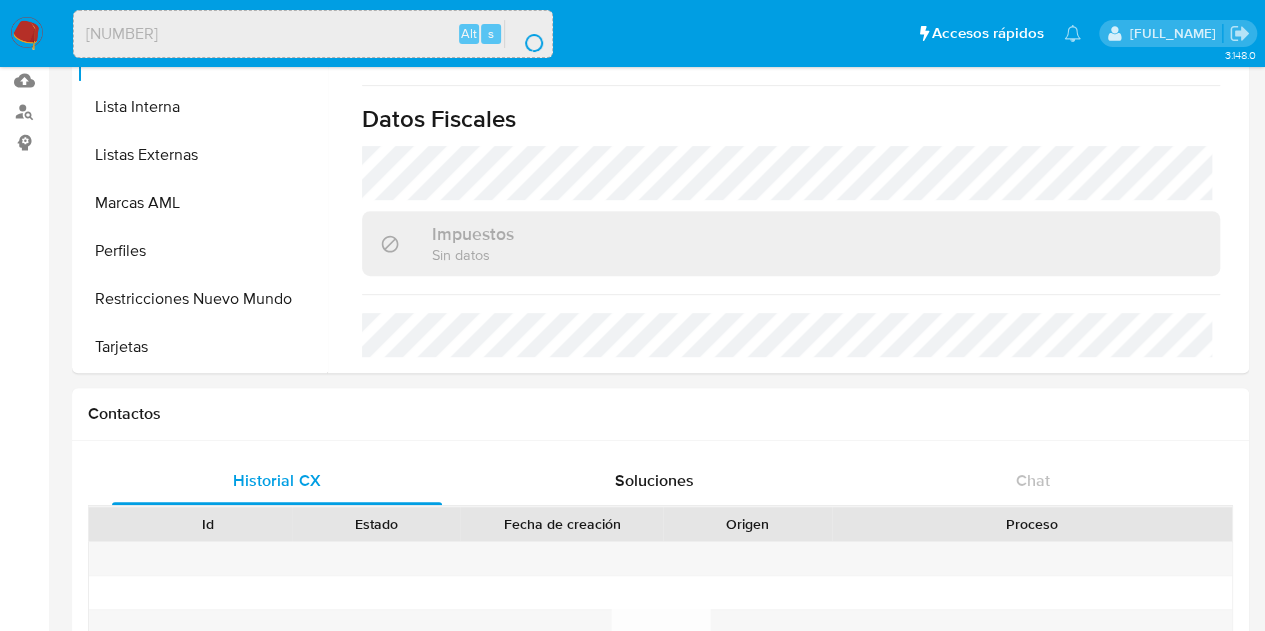 scroll, scrollTop: 0, scrollLeft: 0, axis: both 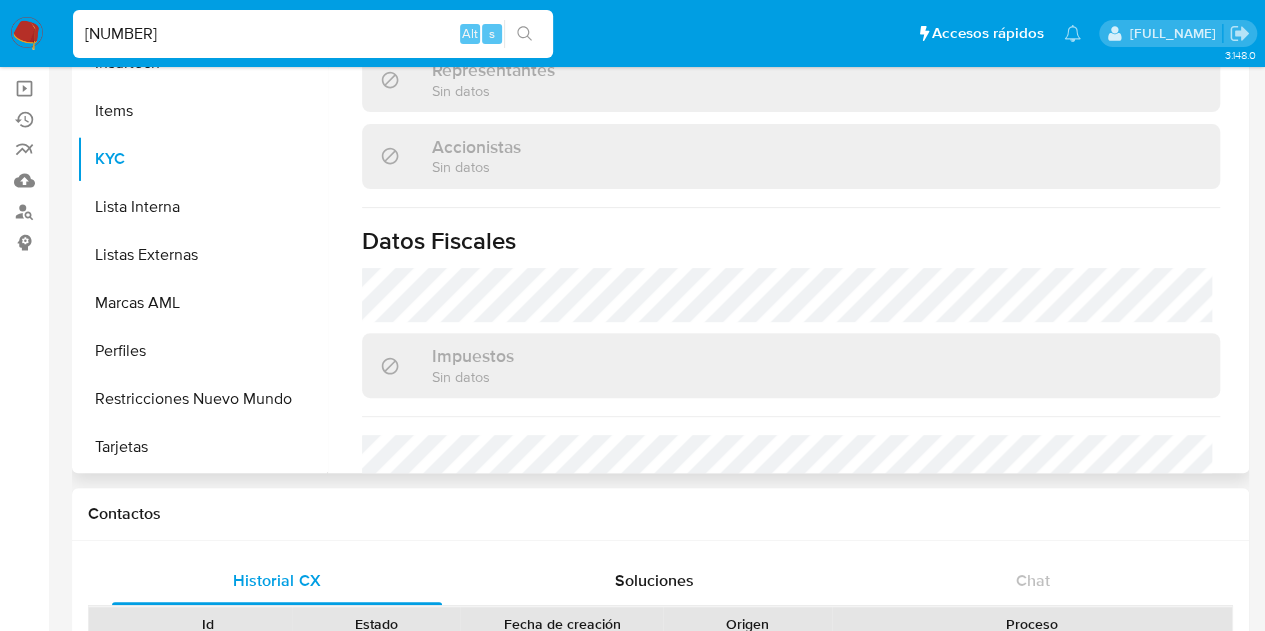 select on "10" 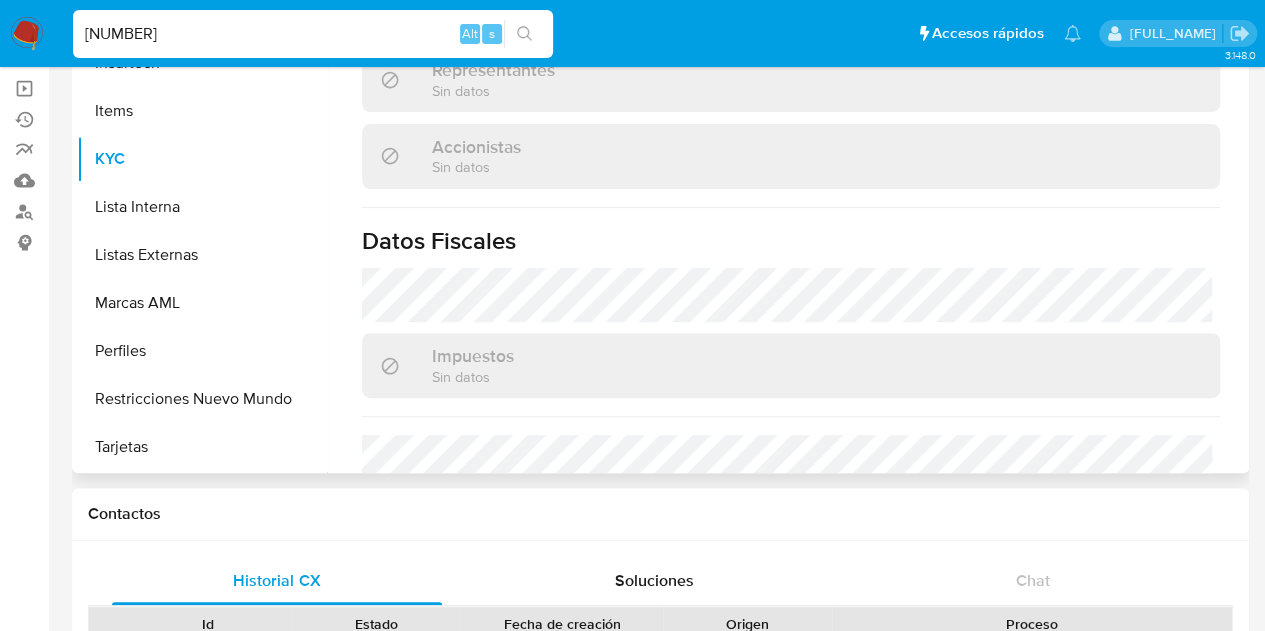 scroll, scrollTop: 1096, scrollLeft: 0, axis: vertical 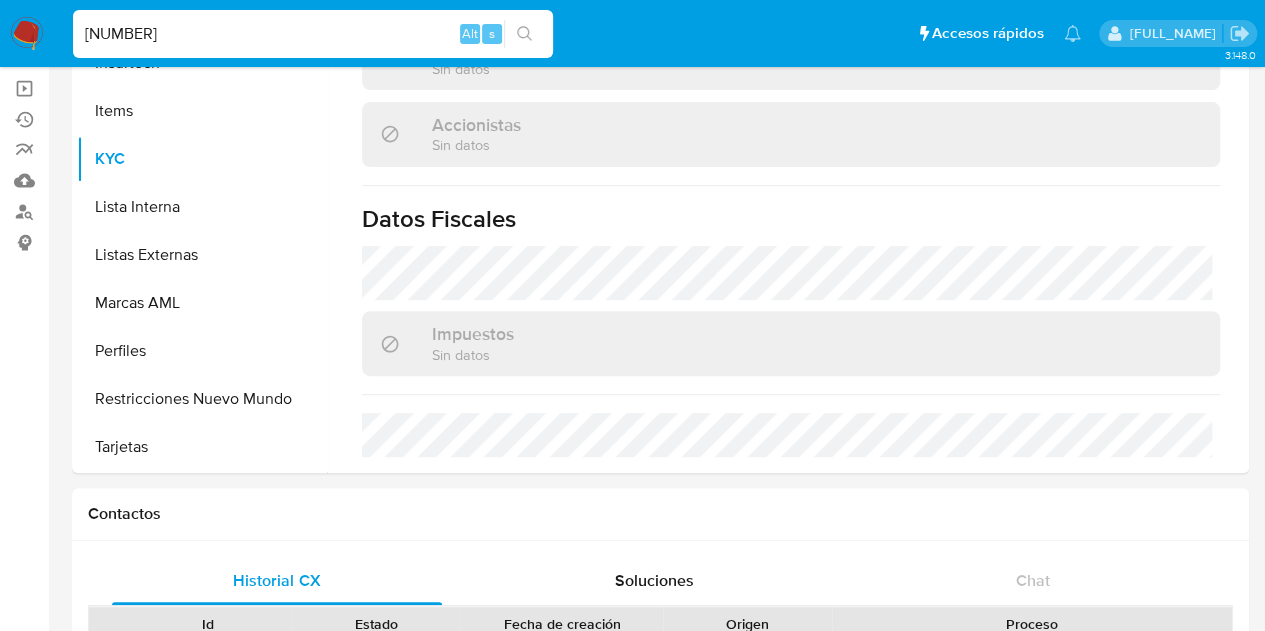 click on "[NUMBER] Alt s" at bounding box center [313, 34] 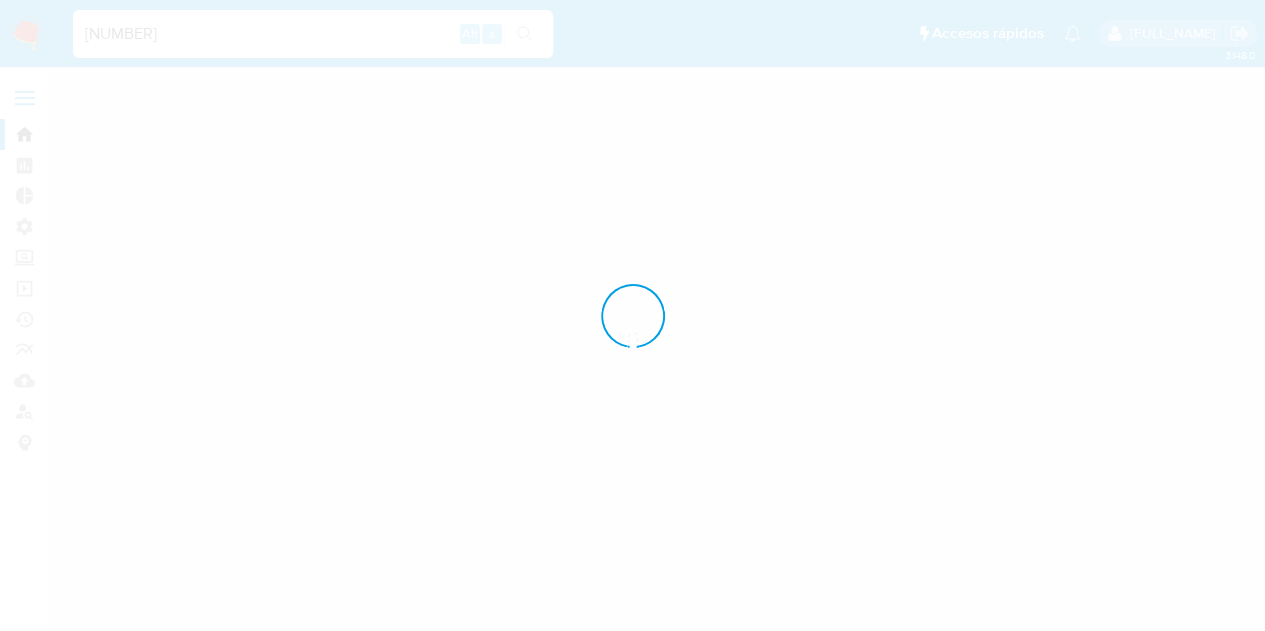scroll, scrollTop: 0, scrollLeft: 0, axis: both 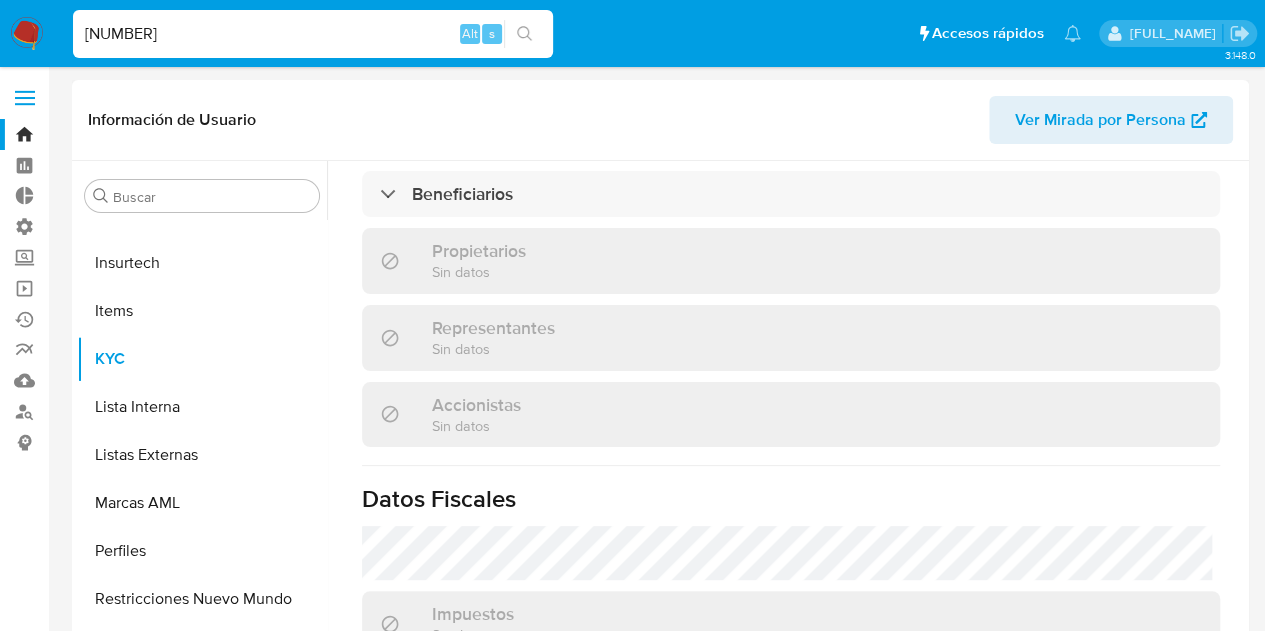 select on "10" 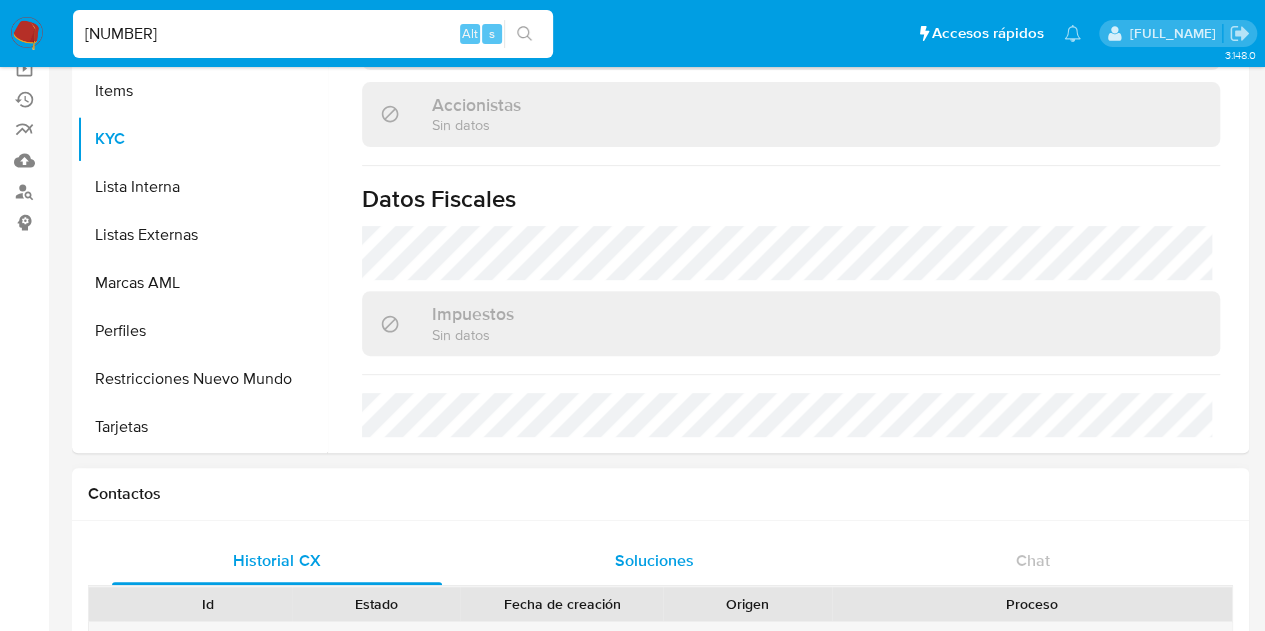 scroll, scrollTop: 400, scrollLeft: 0, axis: vertical 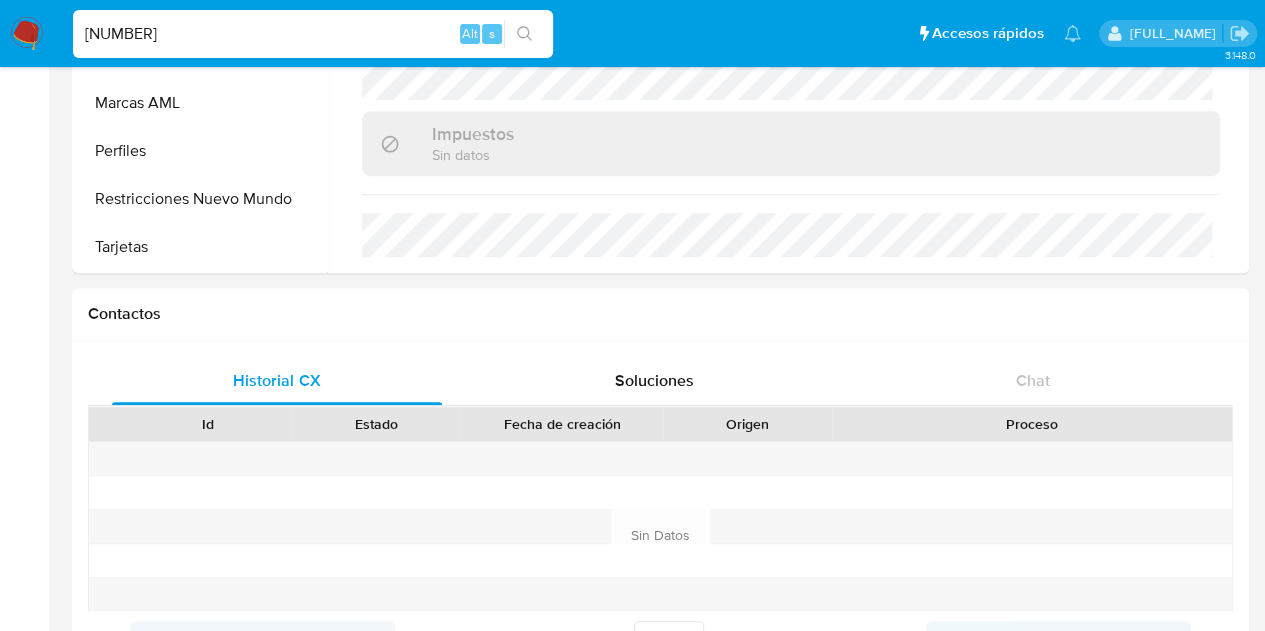 drag, startPoint x: 336, startPoint y: 37, endPoint x: 0, endPoint y: 130, distance: 348.63306 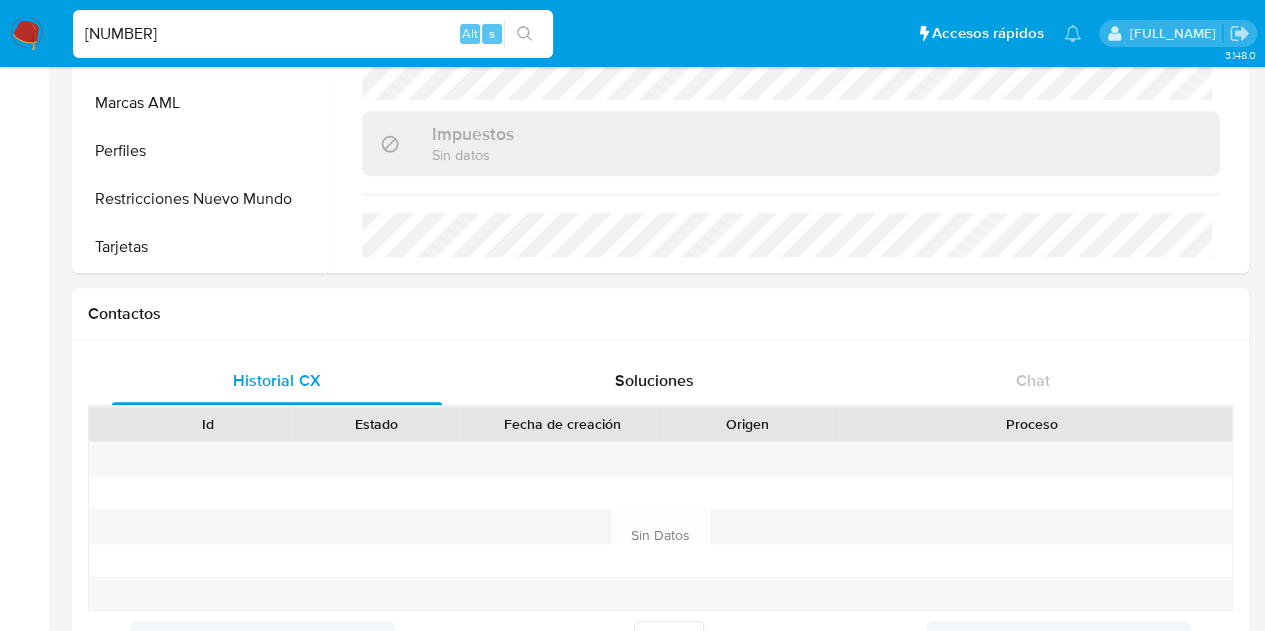 type on "[NUMBER]" 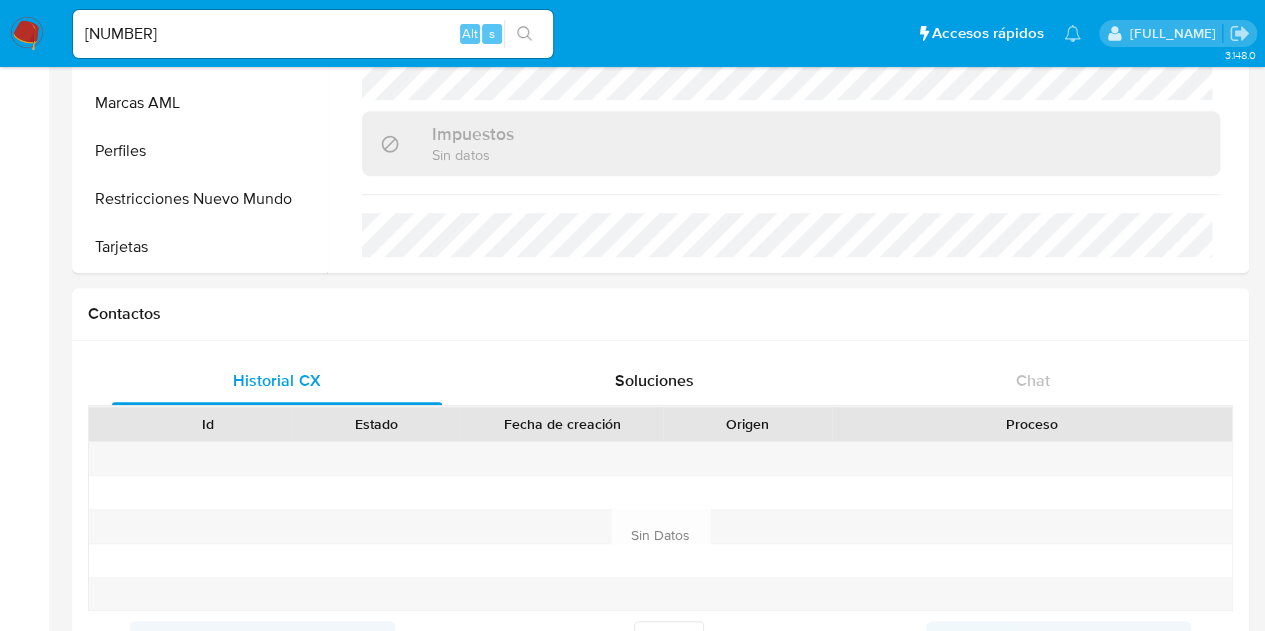 click 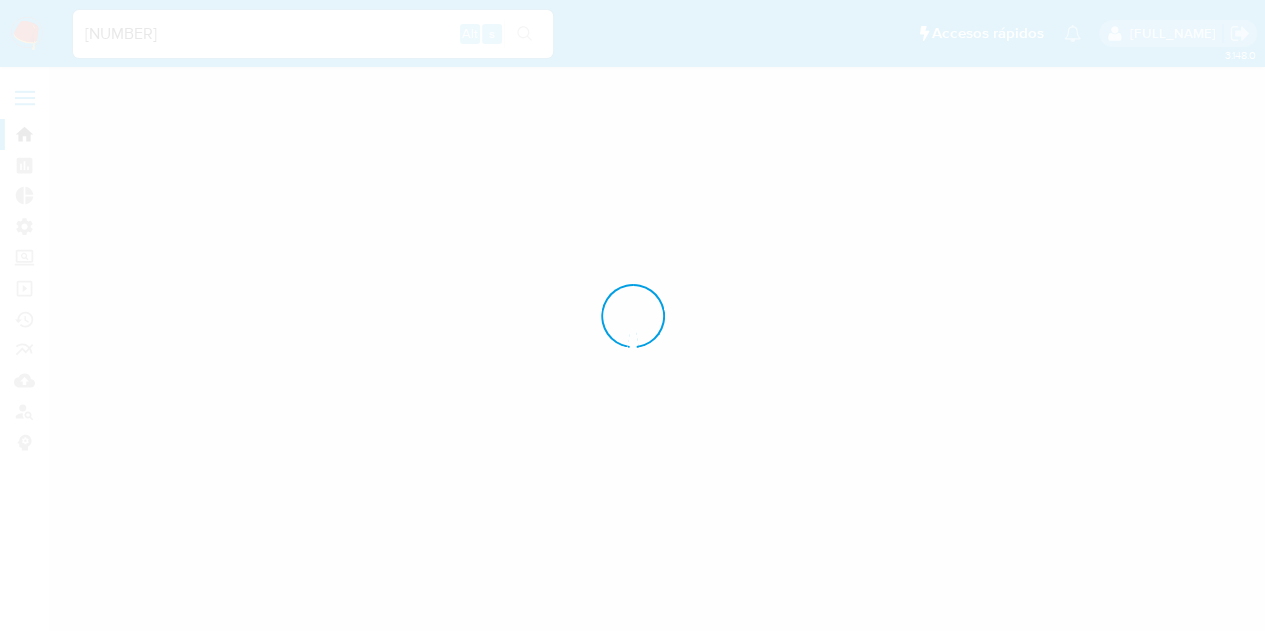 scroll, scrollTop: 0, scrollLeft: 0, axis: both 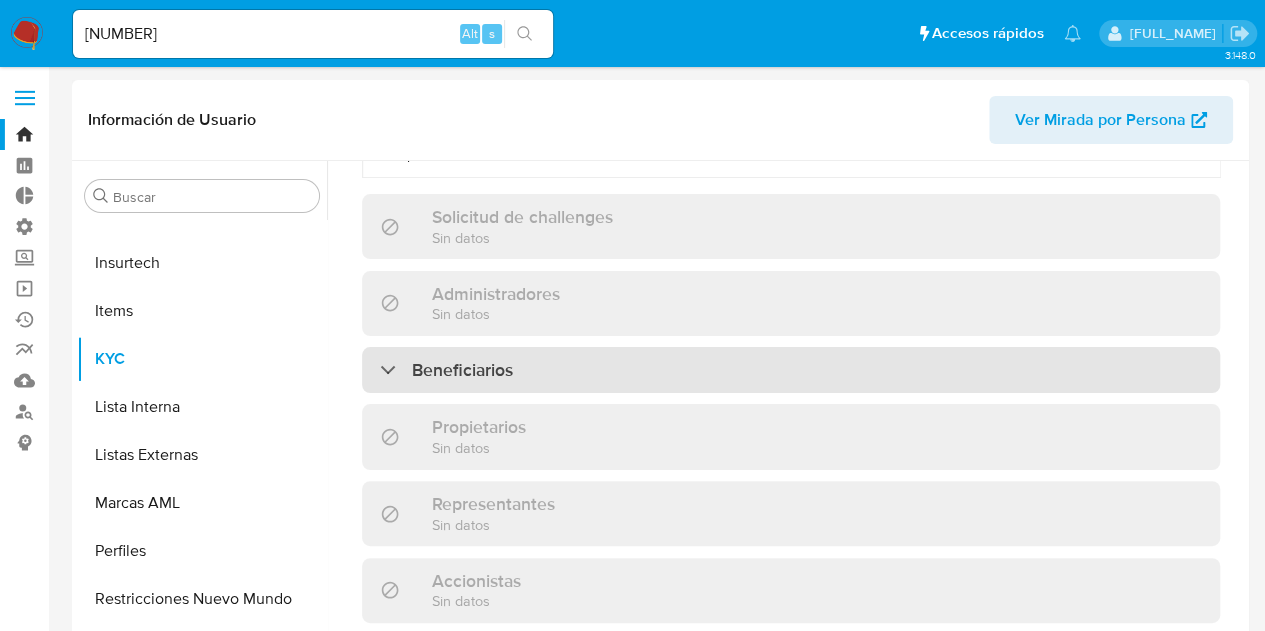 select on "10" 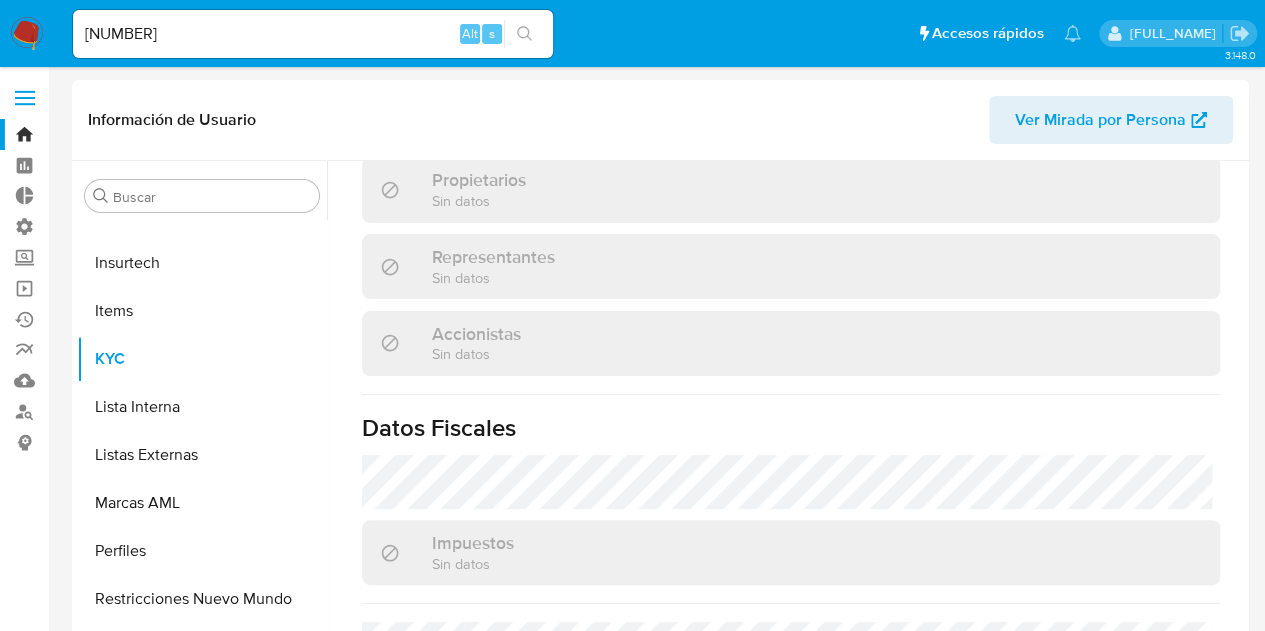 scroll, scrollTop: 1114, scrollLeft: 0, axis: vertical 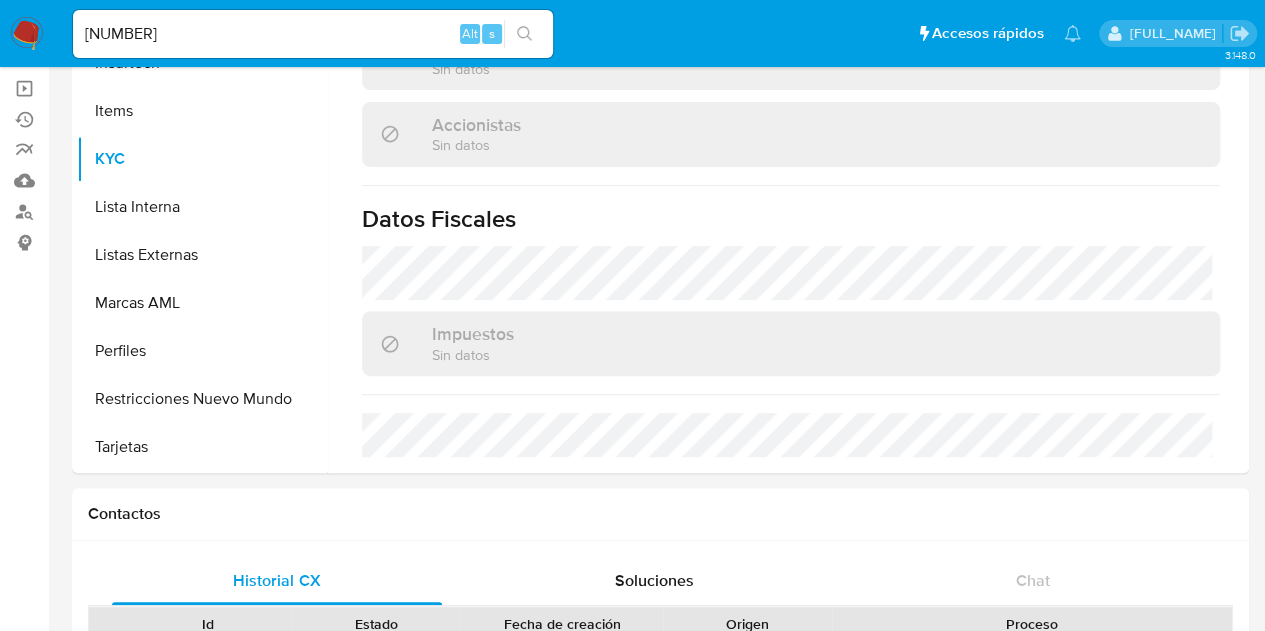 click on "[NUMBER]" at bounding box center [313, 34] 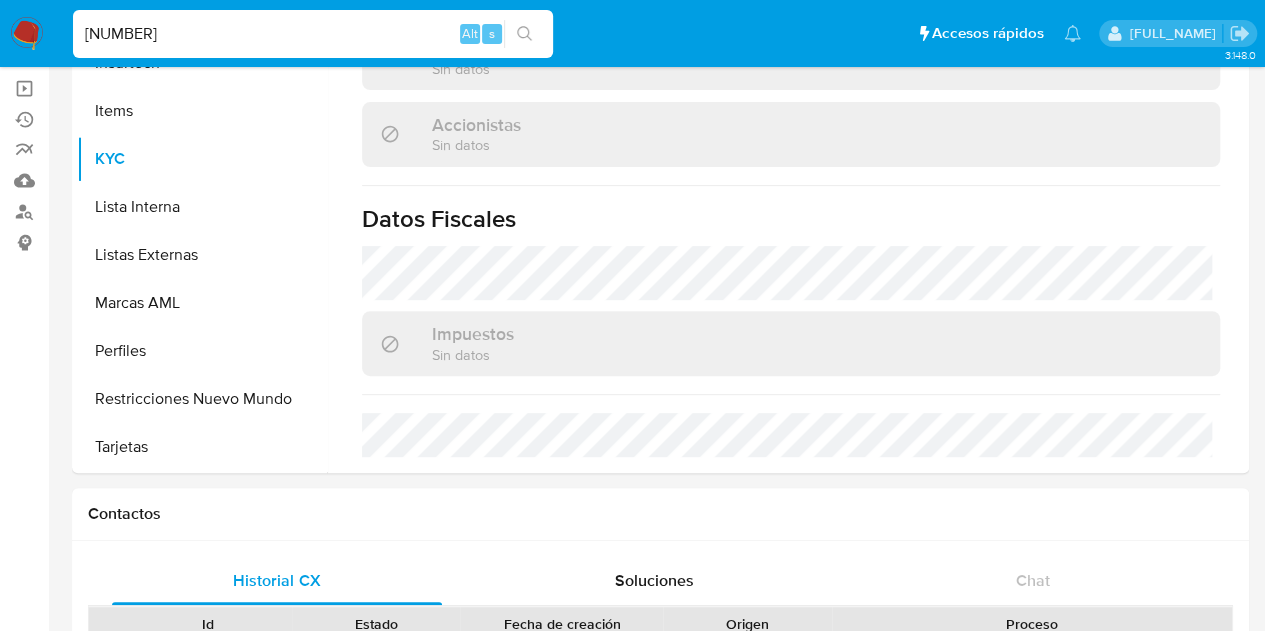 paste on "[NUMBER]" 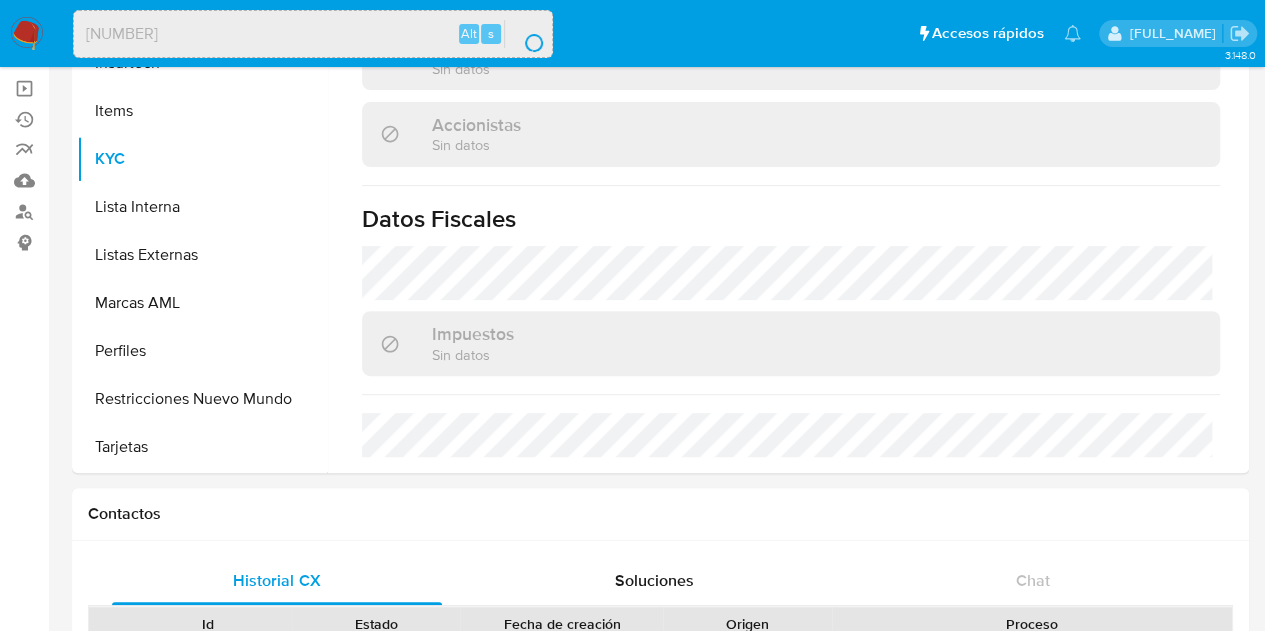 scroll, scrollTop: 0, scrollLeft: 0, axis: both 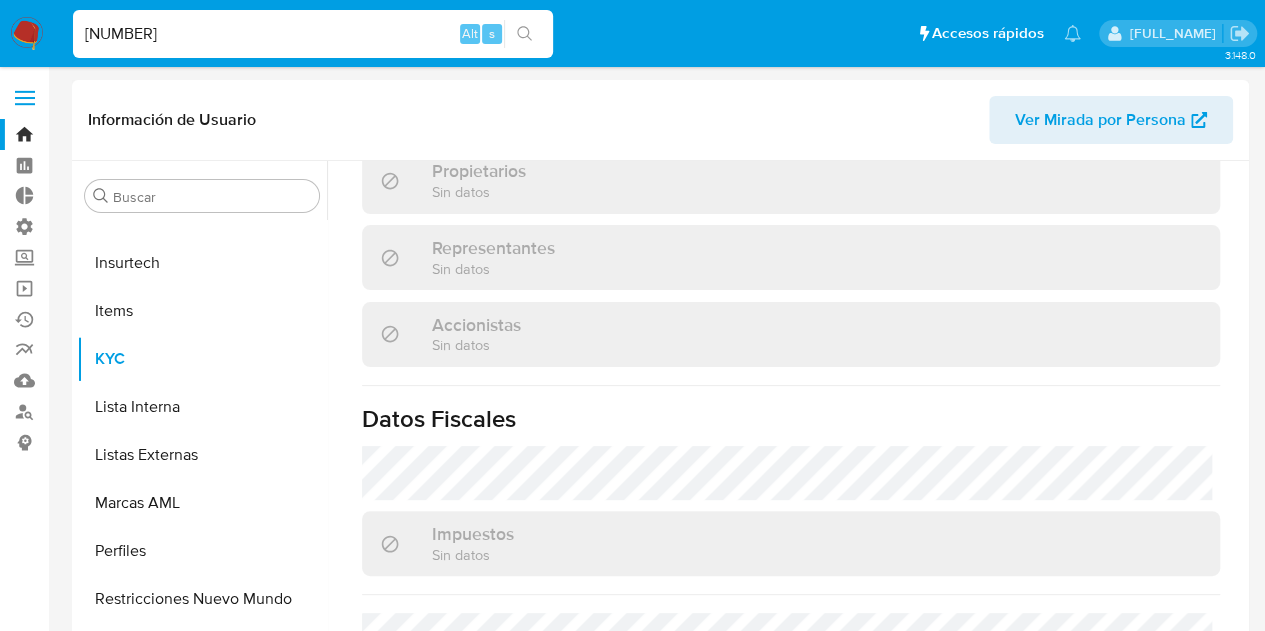 select on "10" 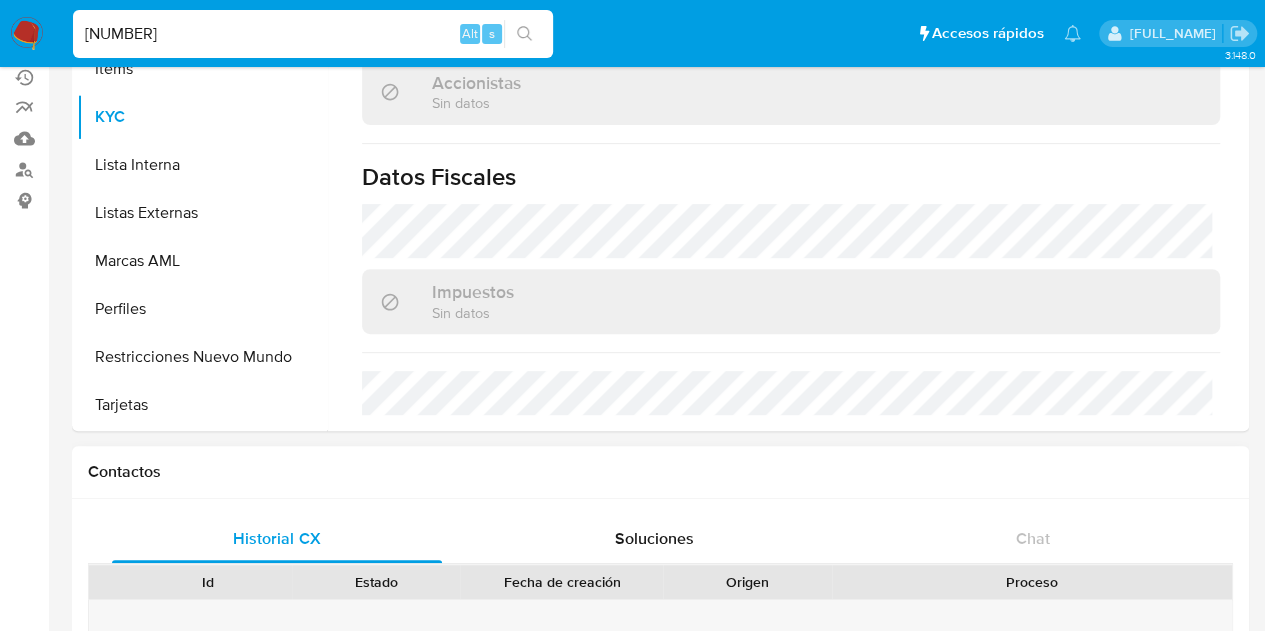 scroll, scrollTop: 500, scrollLeft: 0, axis: vertical 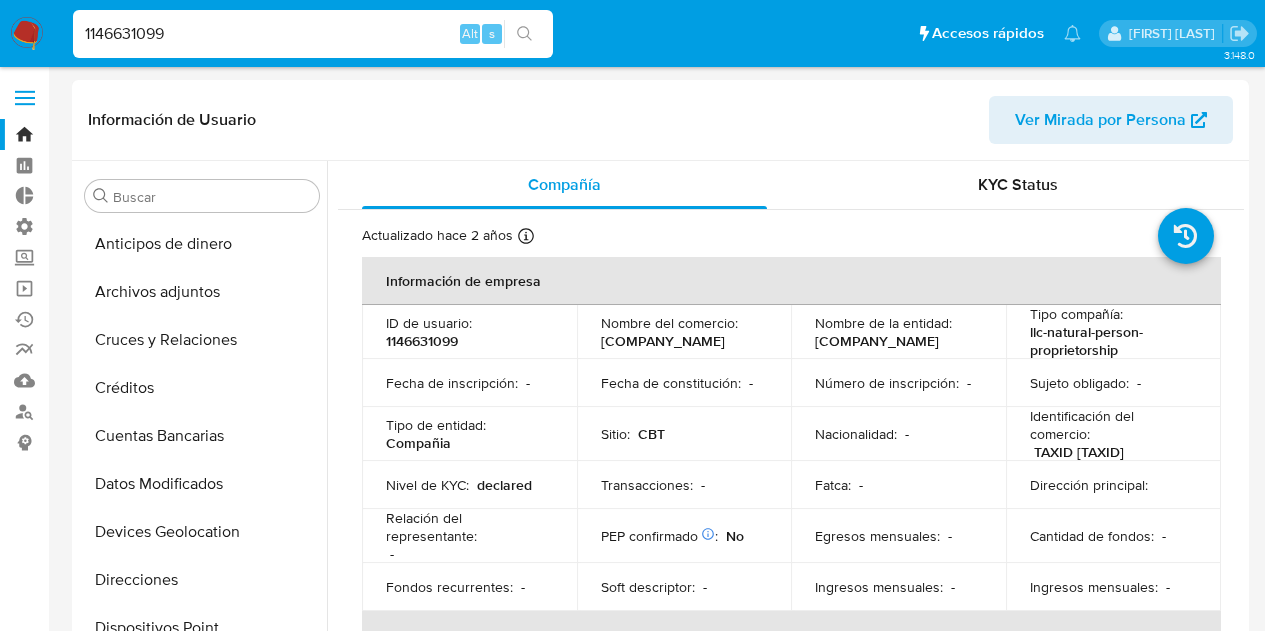 select on "10" 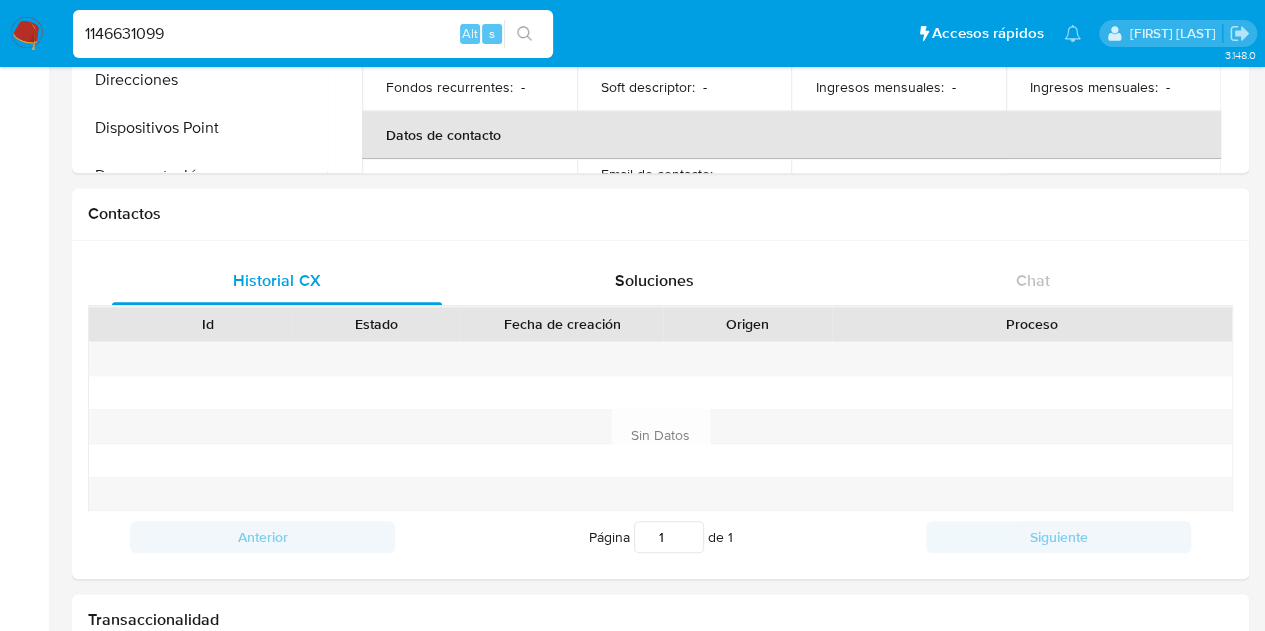 scroll, scrollTop: 500, scrollLeft: 0, axis: vertical 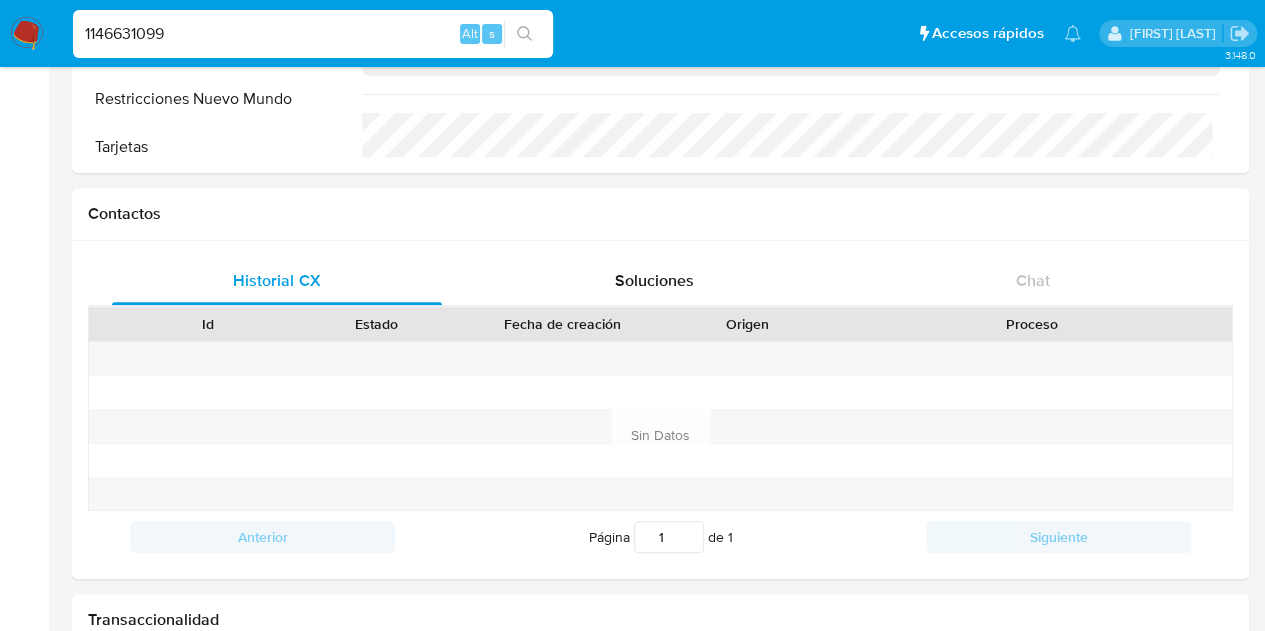 click on "[NUMBER]" at bounding box center (313, 34) 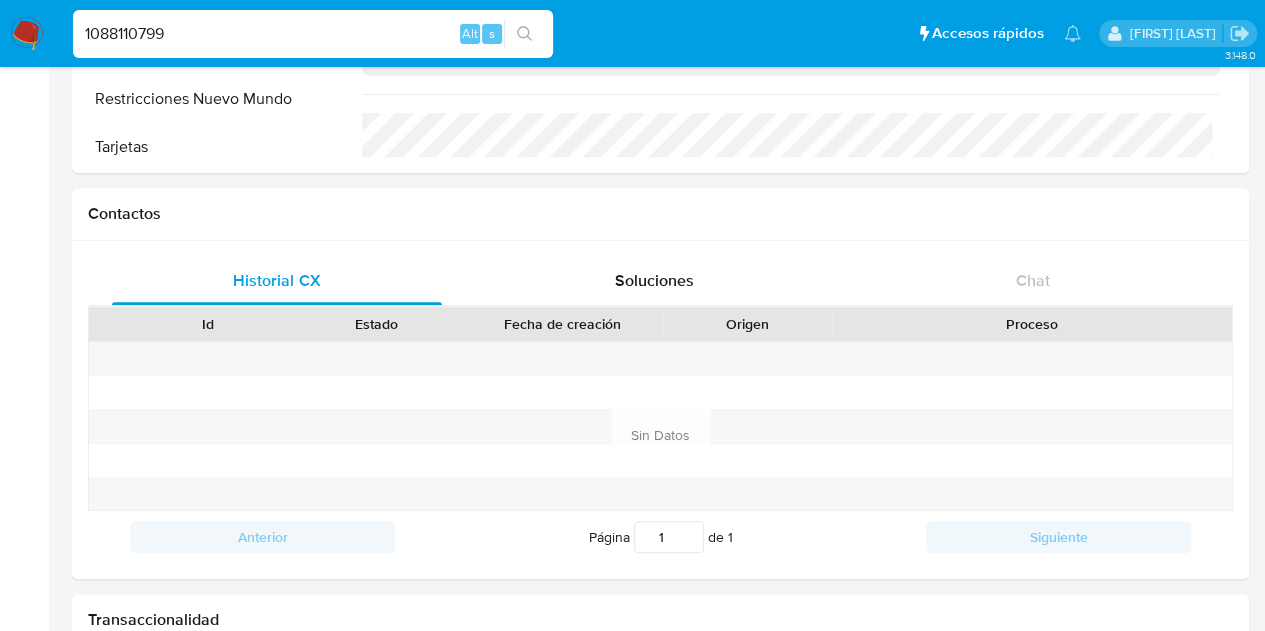 type on "1088110799" 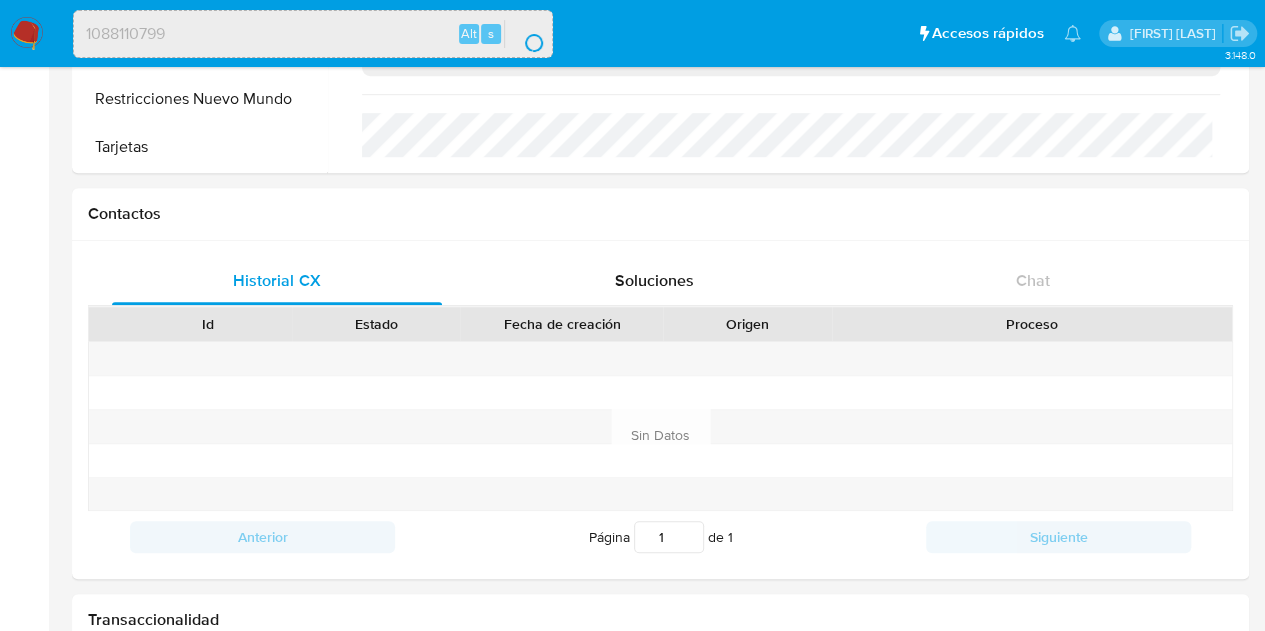 scroll, scrollTop: 0, scrollLeft: 0, axis: both 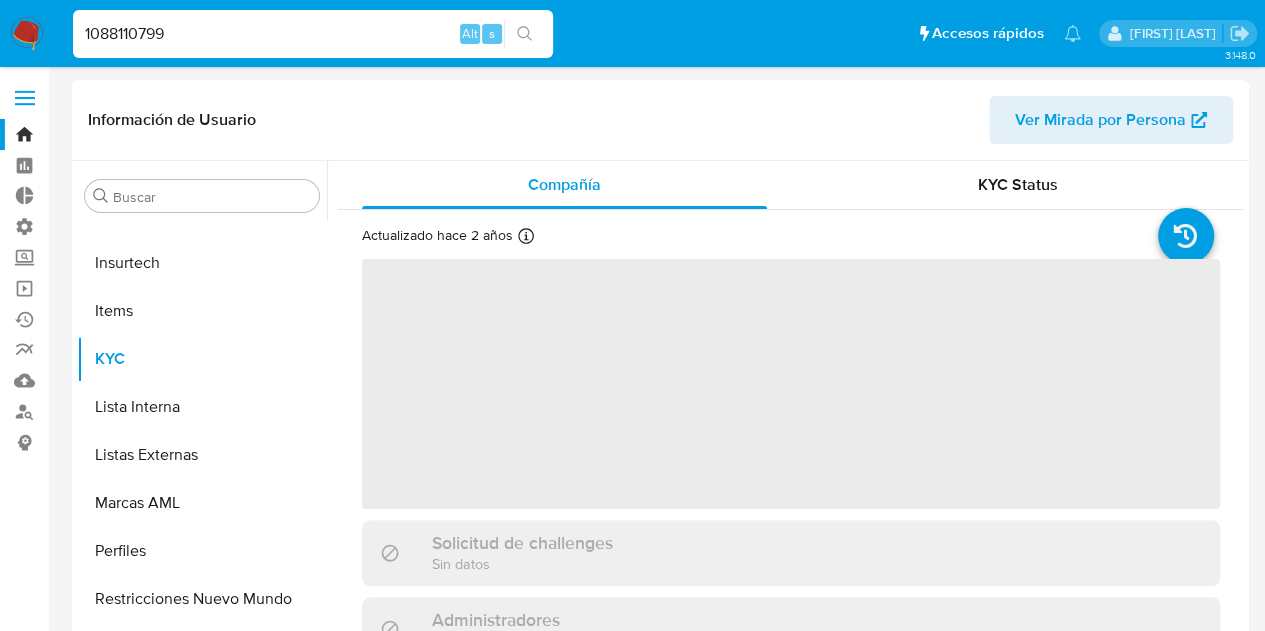 select on "10" 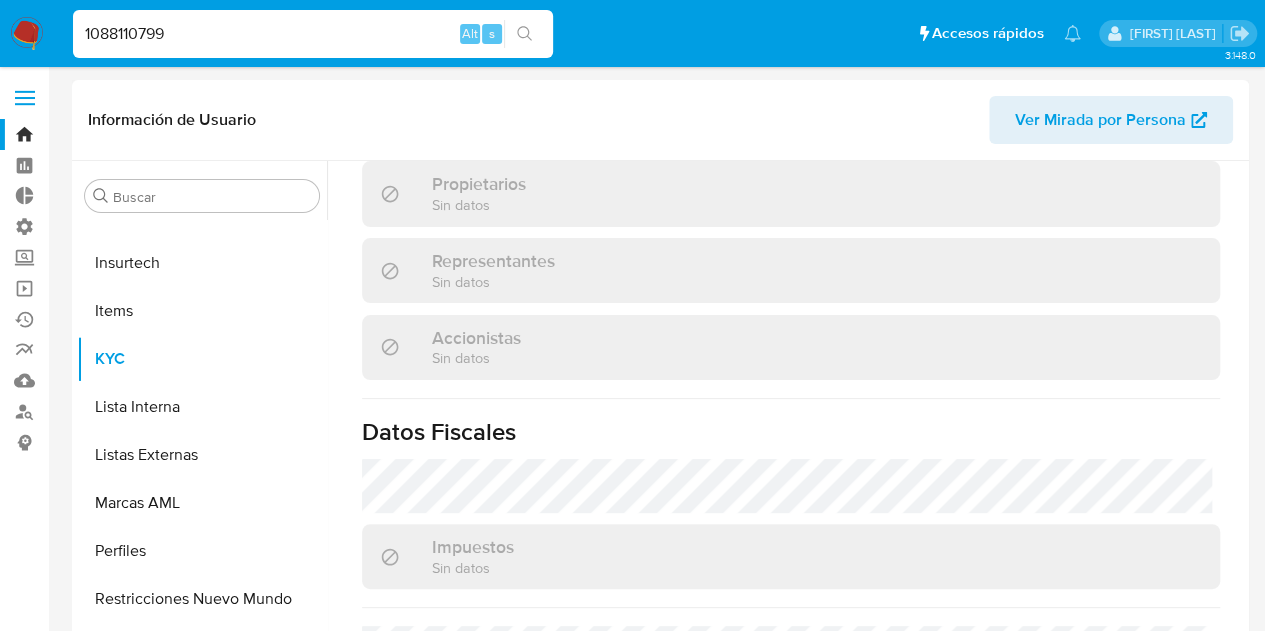 scroll, scrollTop: 1042, scrollLeft: 0, axis: vertical 